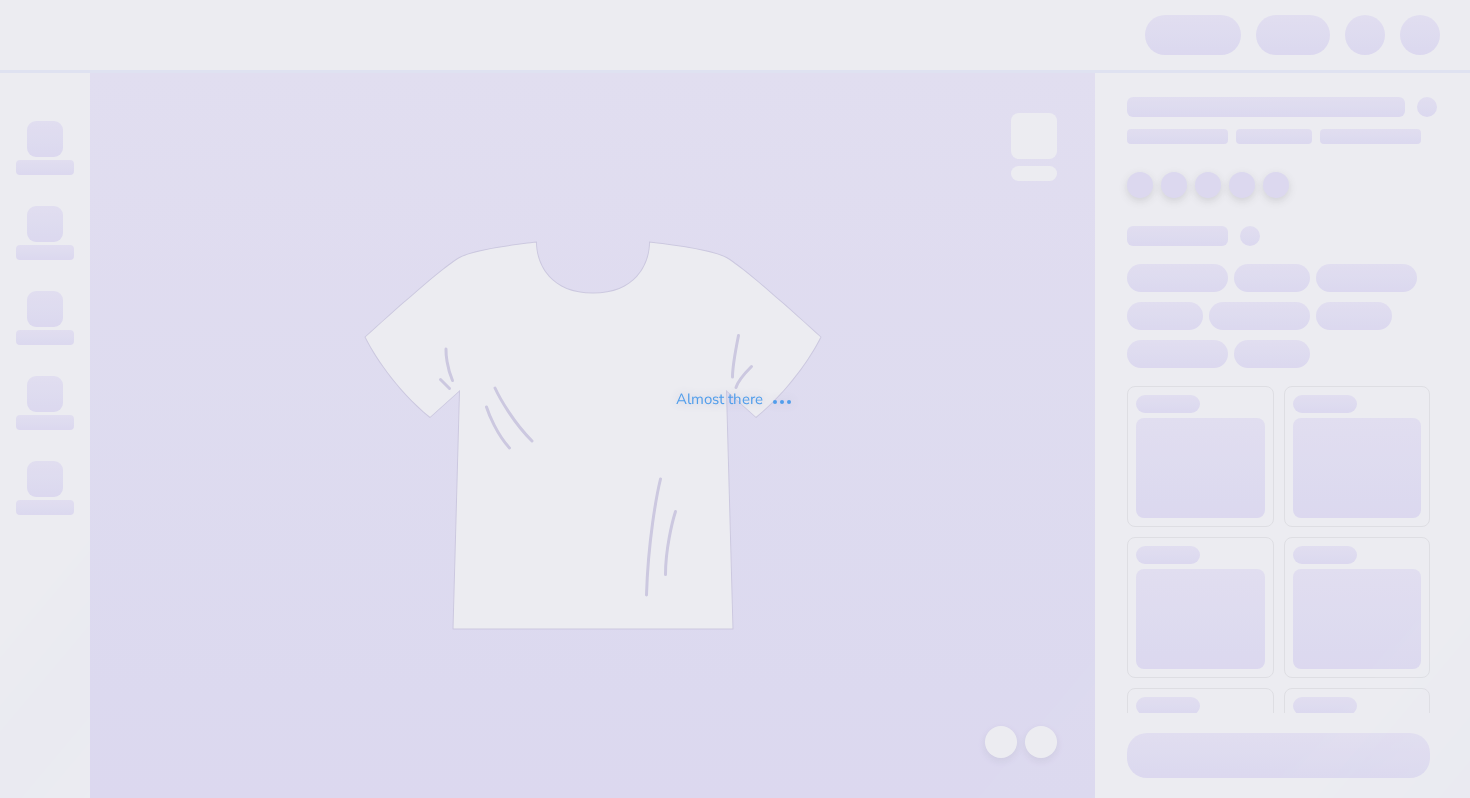 scroll, scrollTop: 0, scrollLeft: 0, axis: both 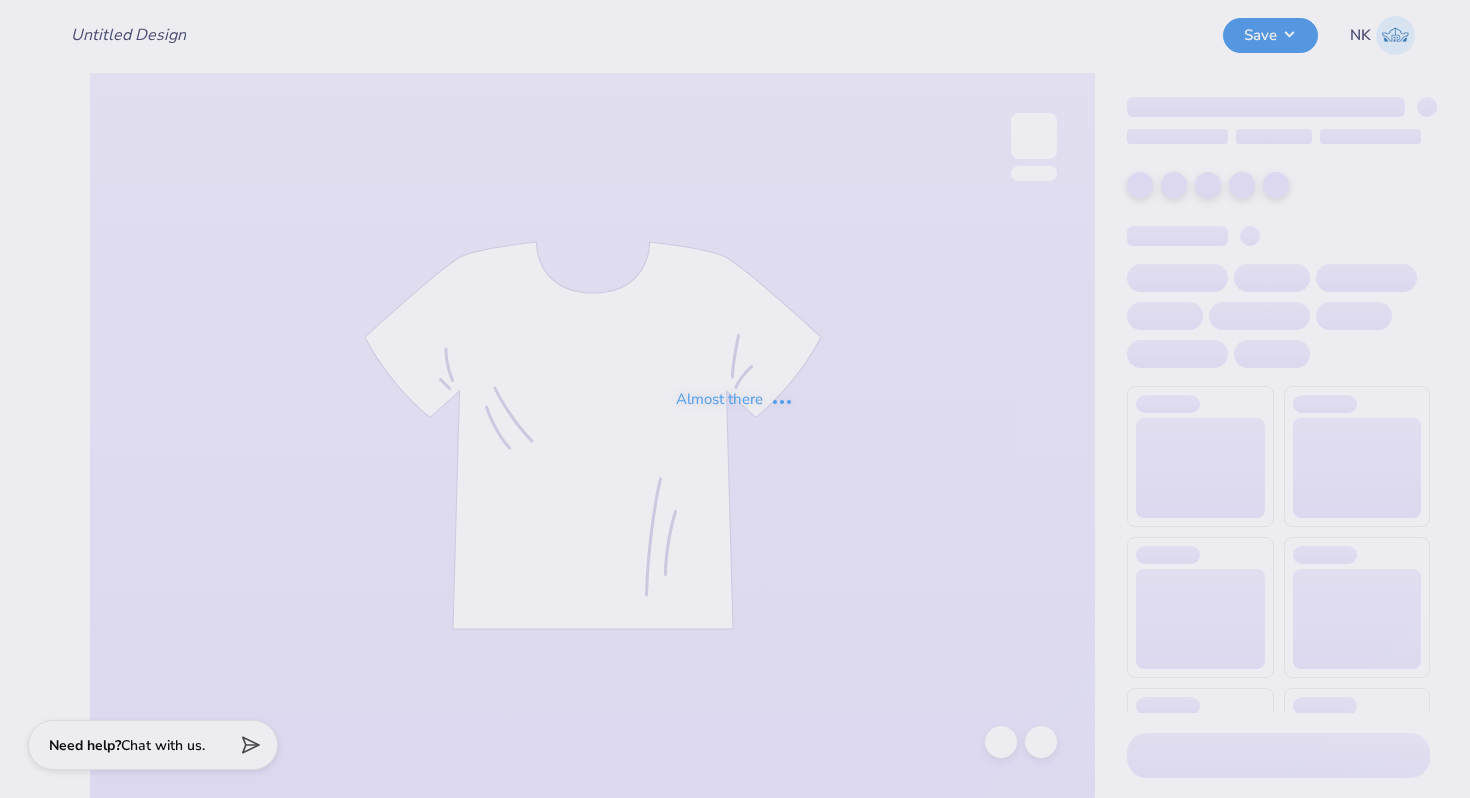 type on "BGLIG Student Athletic Uniform Swag" 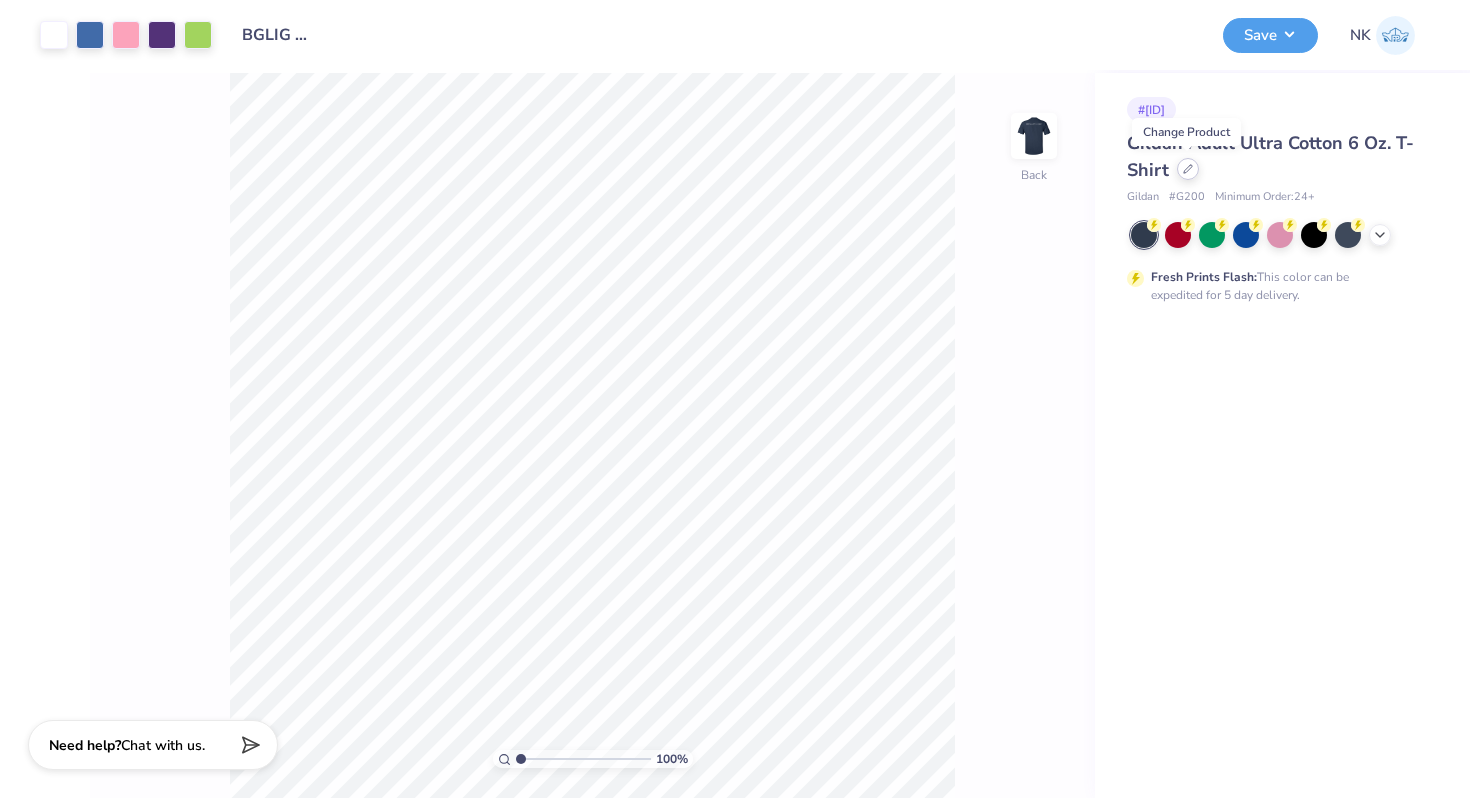 click 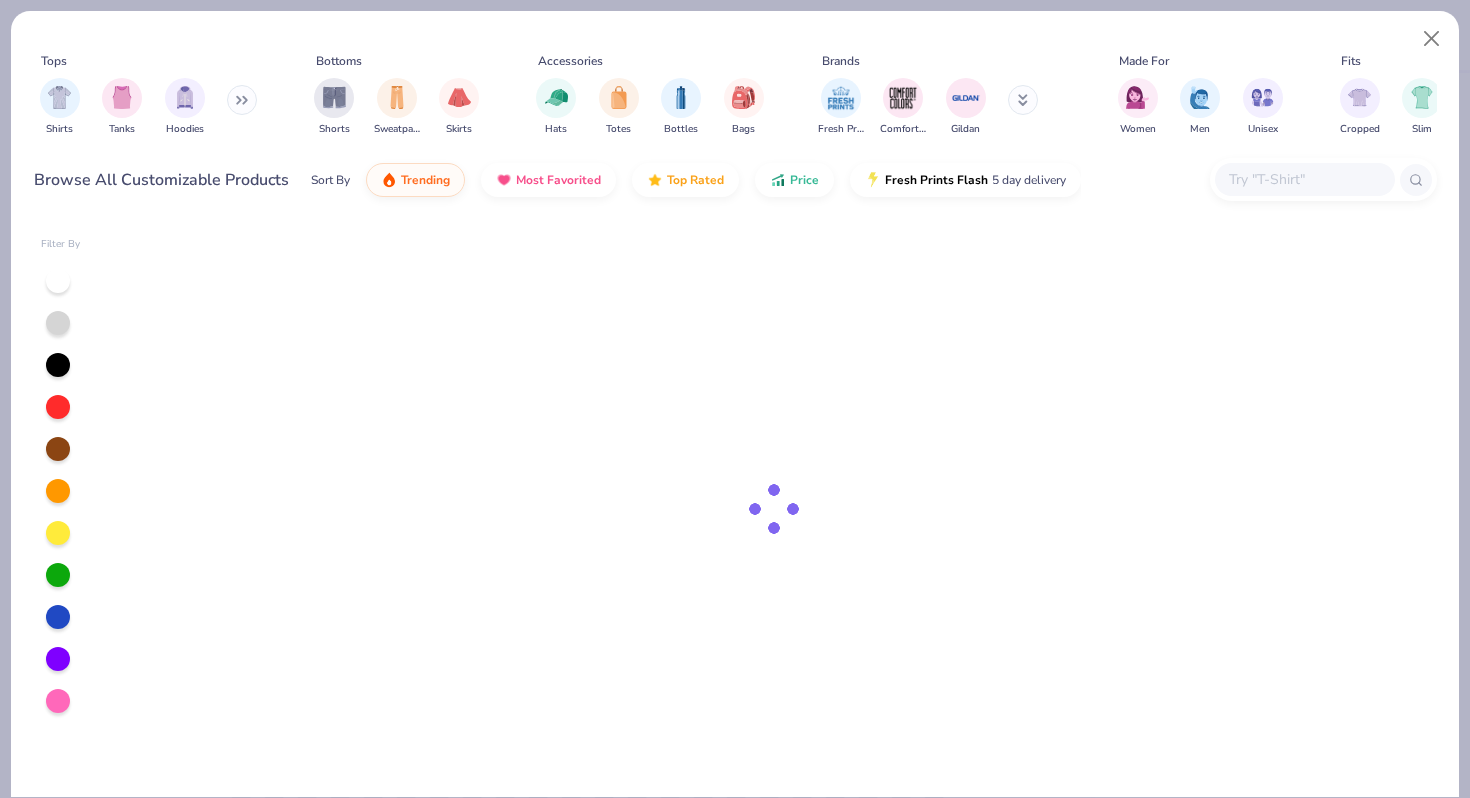click at bounding box center (1305, 179) 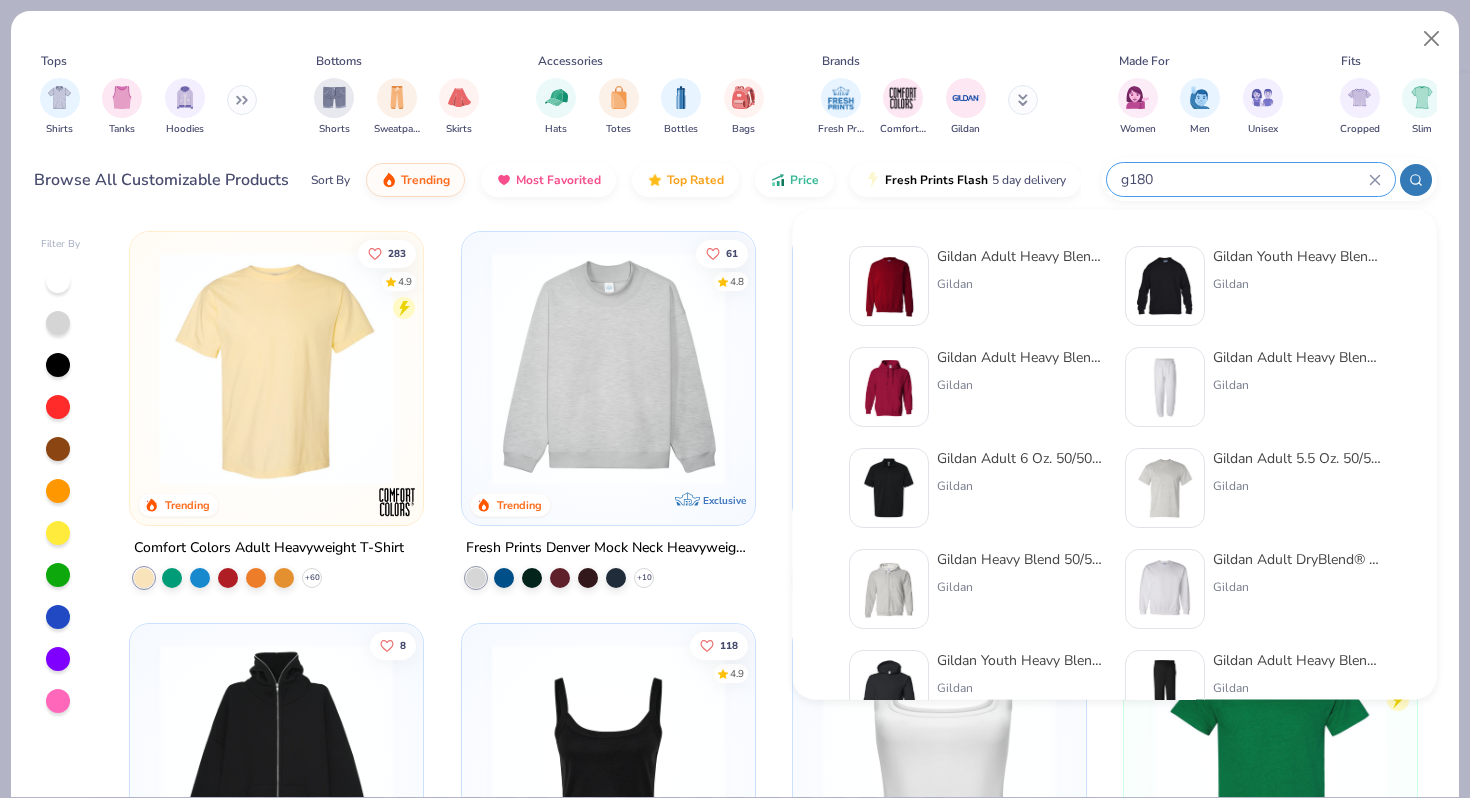 type on "g180" 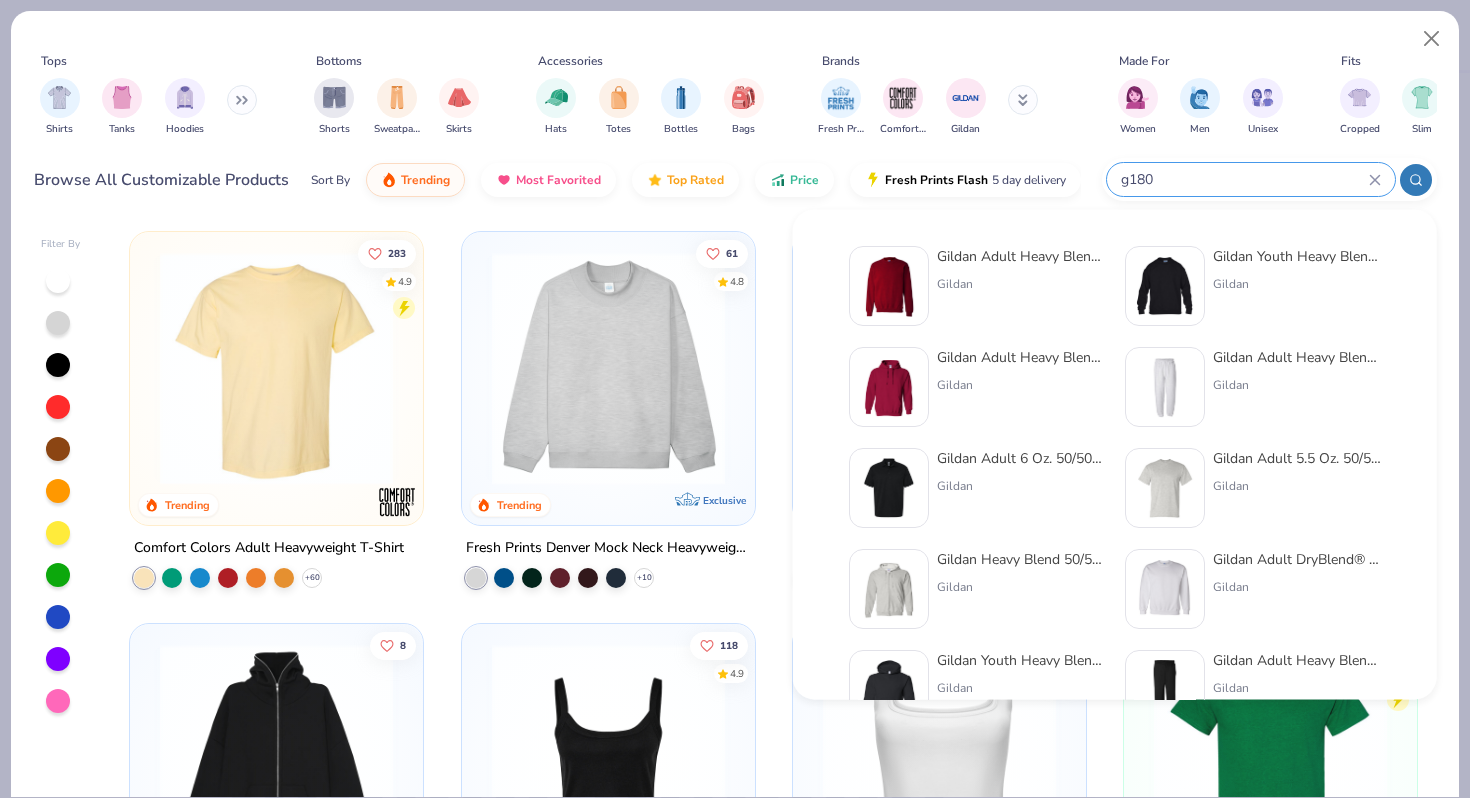 click on "Gildan Adult Heavy Blend Adult 8 Oz. 50/50 Fleece Crew" at bounding box center (1021, 256) 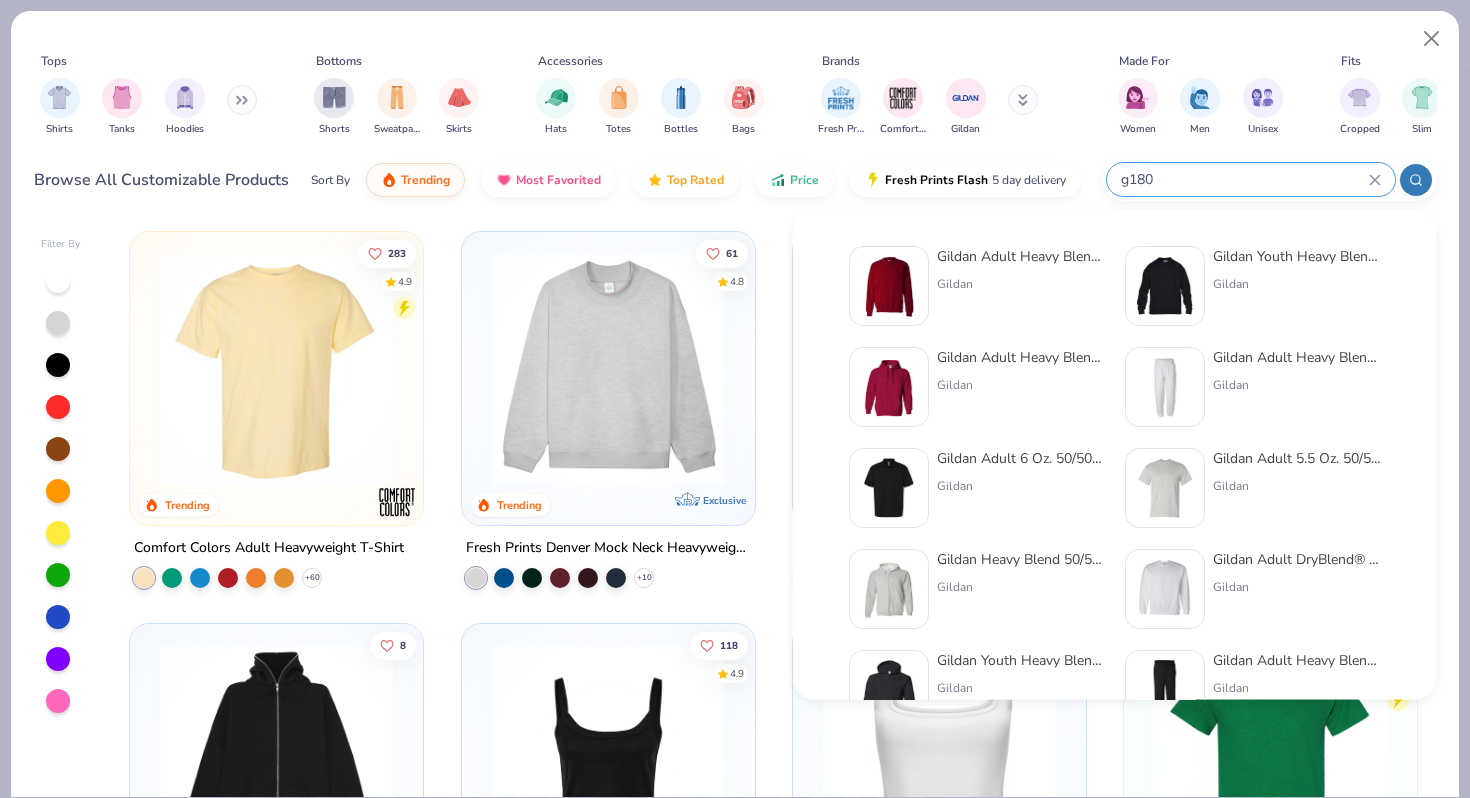 type 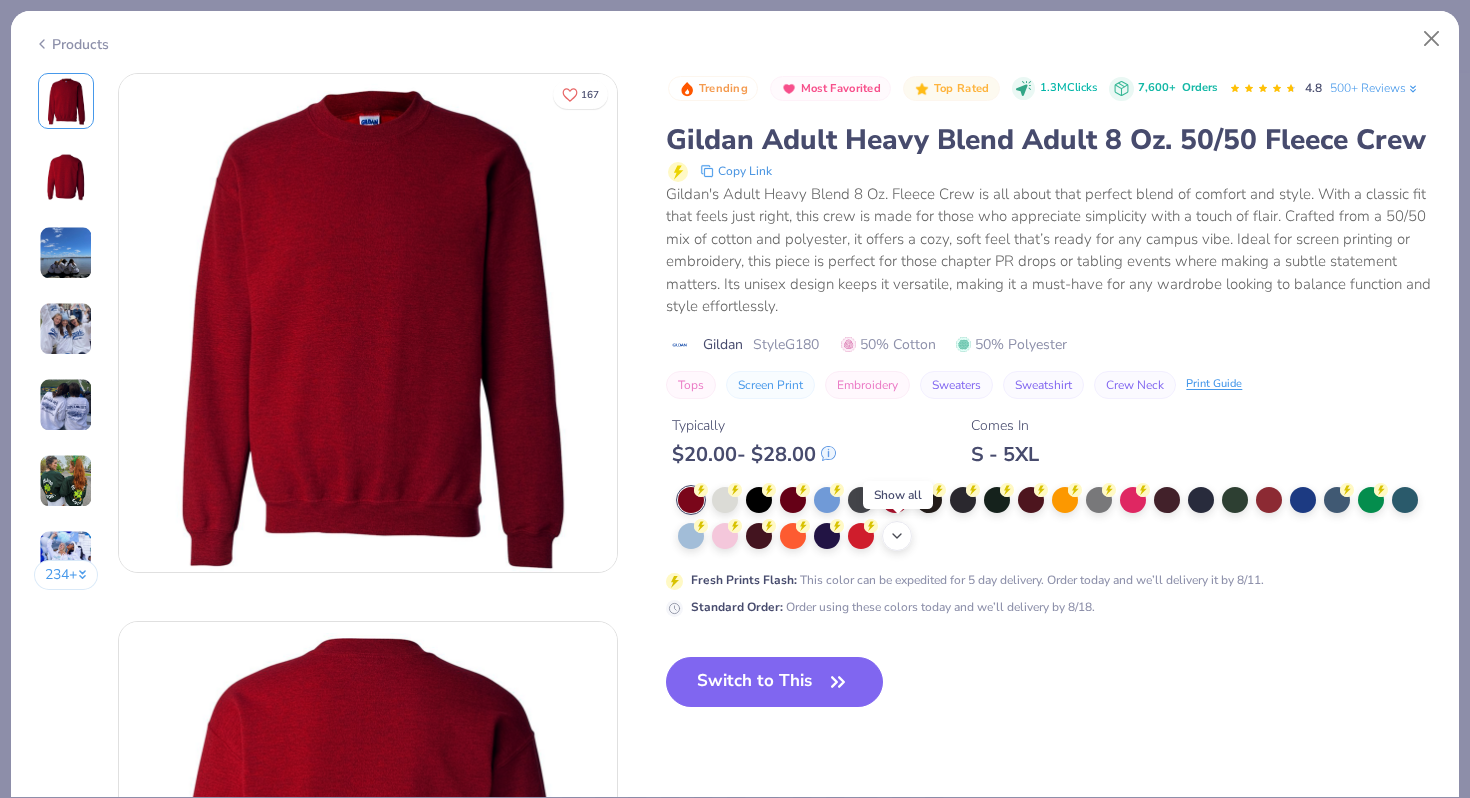 click 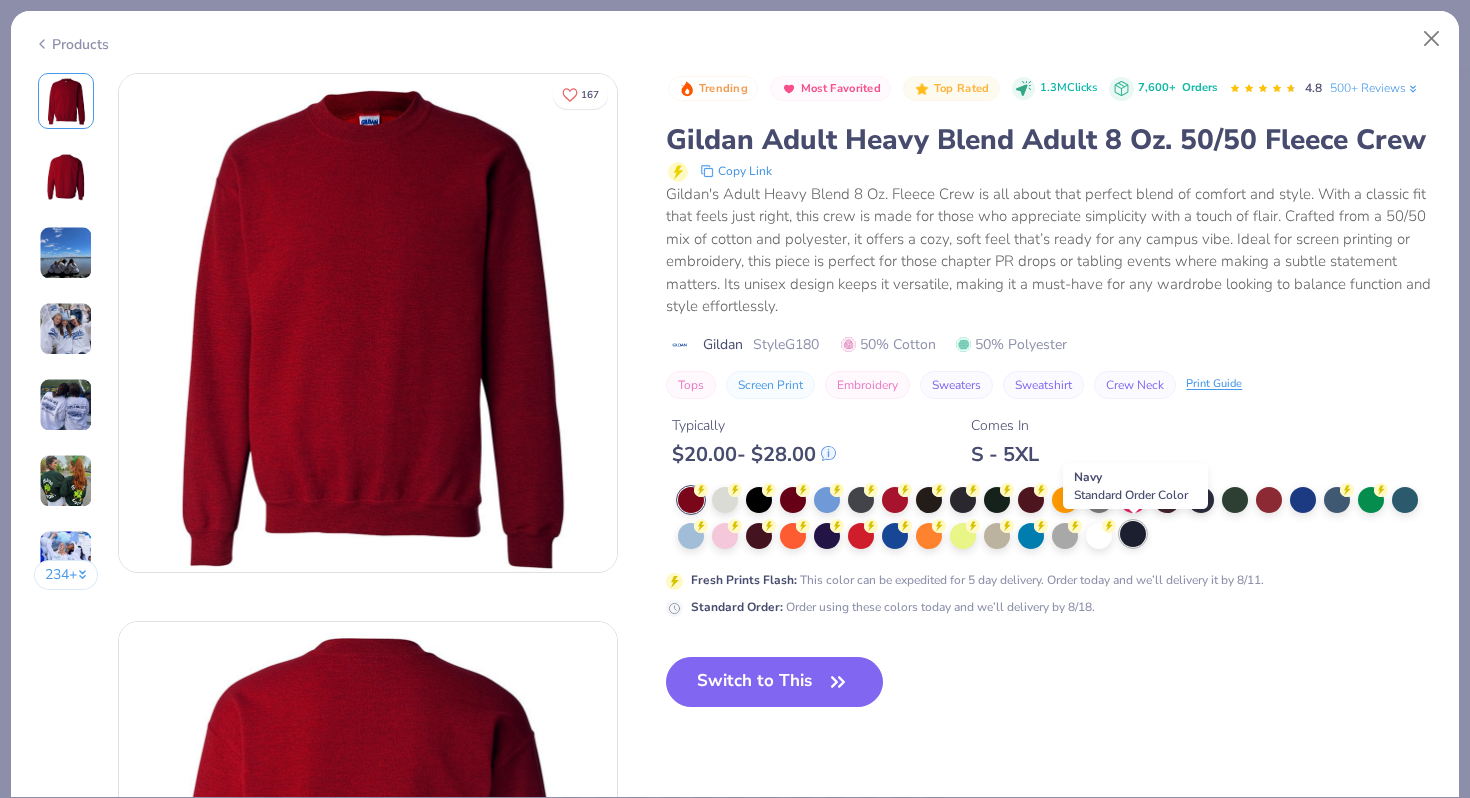 click at bounding box center [1133, 534] 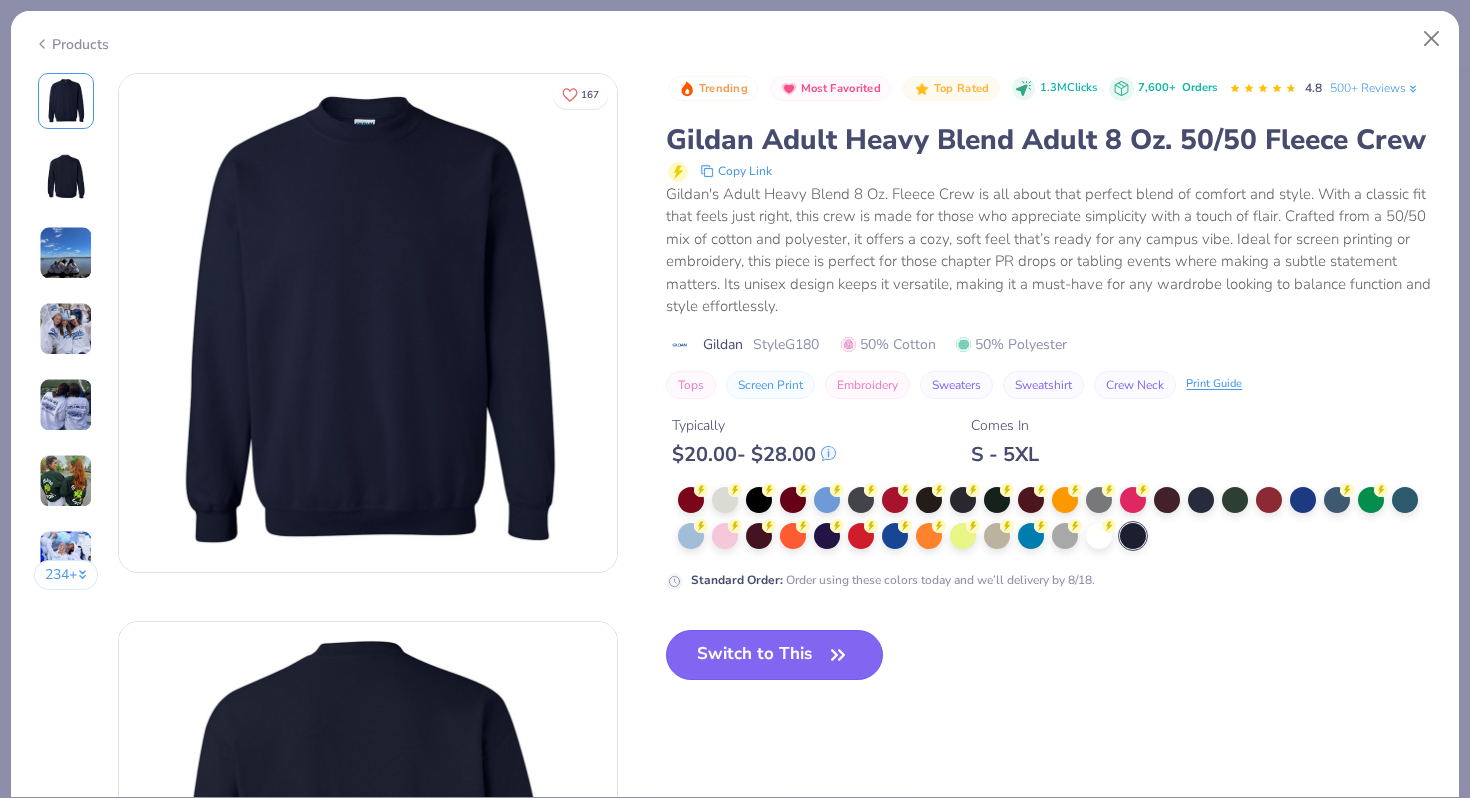 click on "Switch to This" at bounding box center (774, 655) 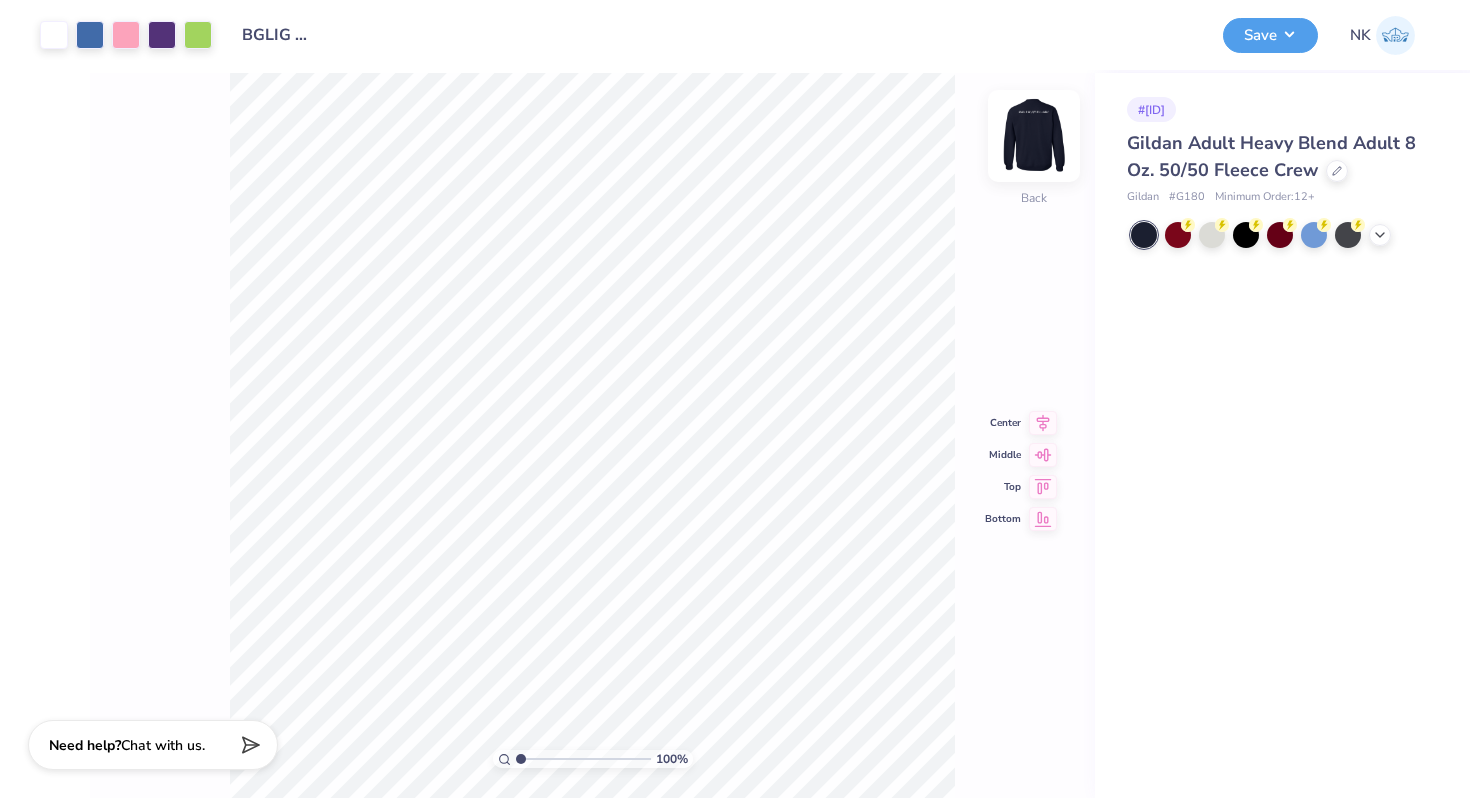 click at bounding box center (1034, 136) 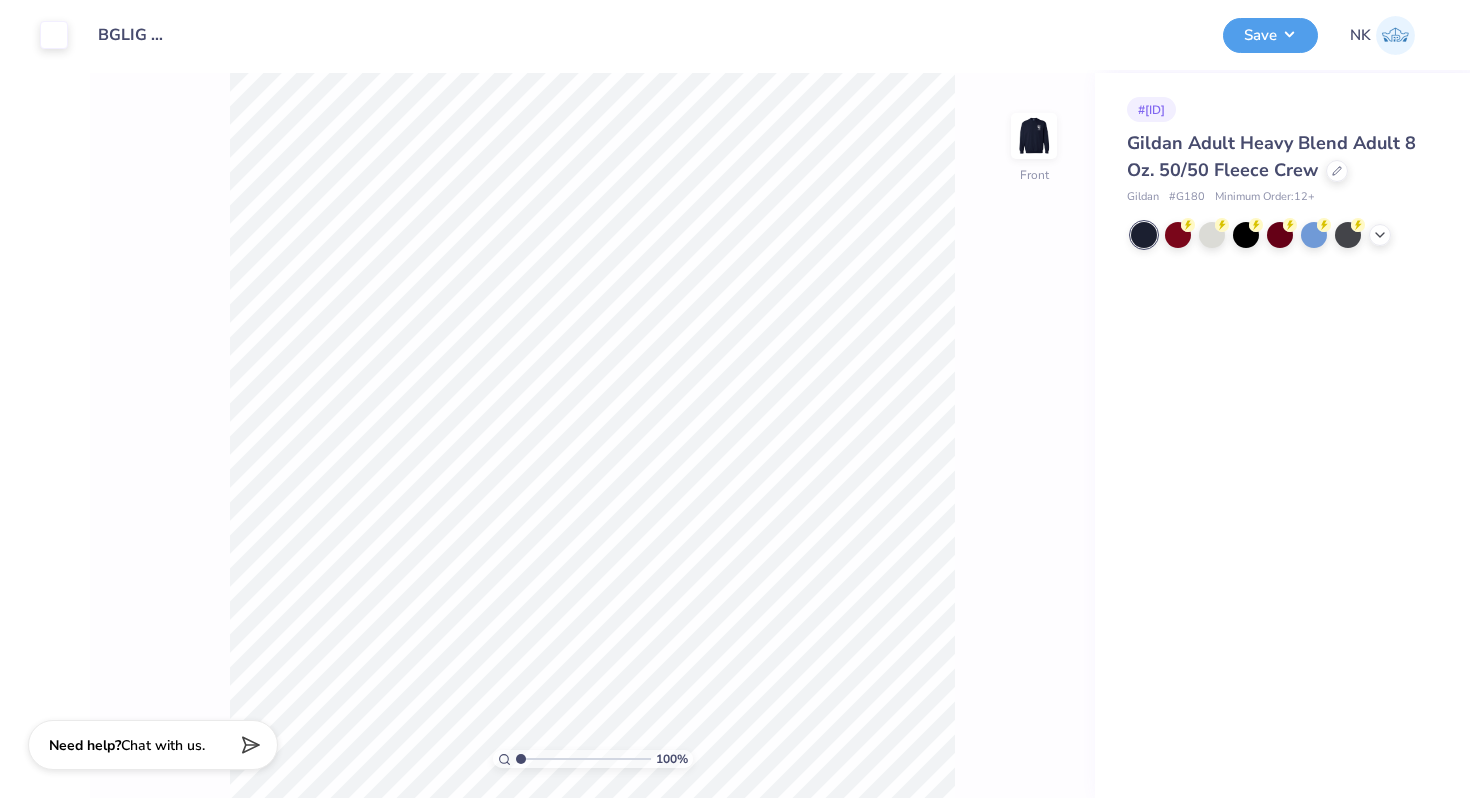 click on "100  % Front" at bounding box center [592, 435] 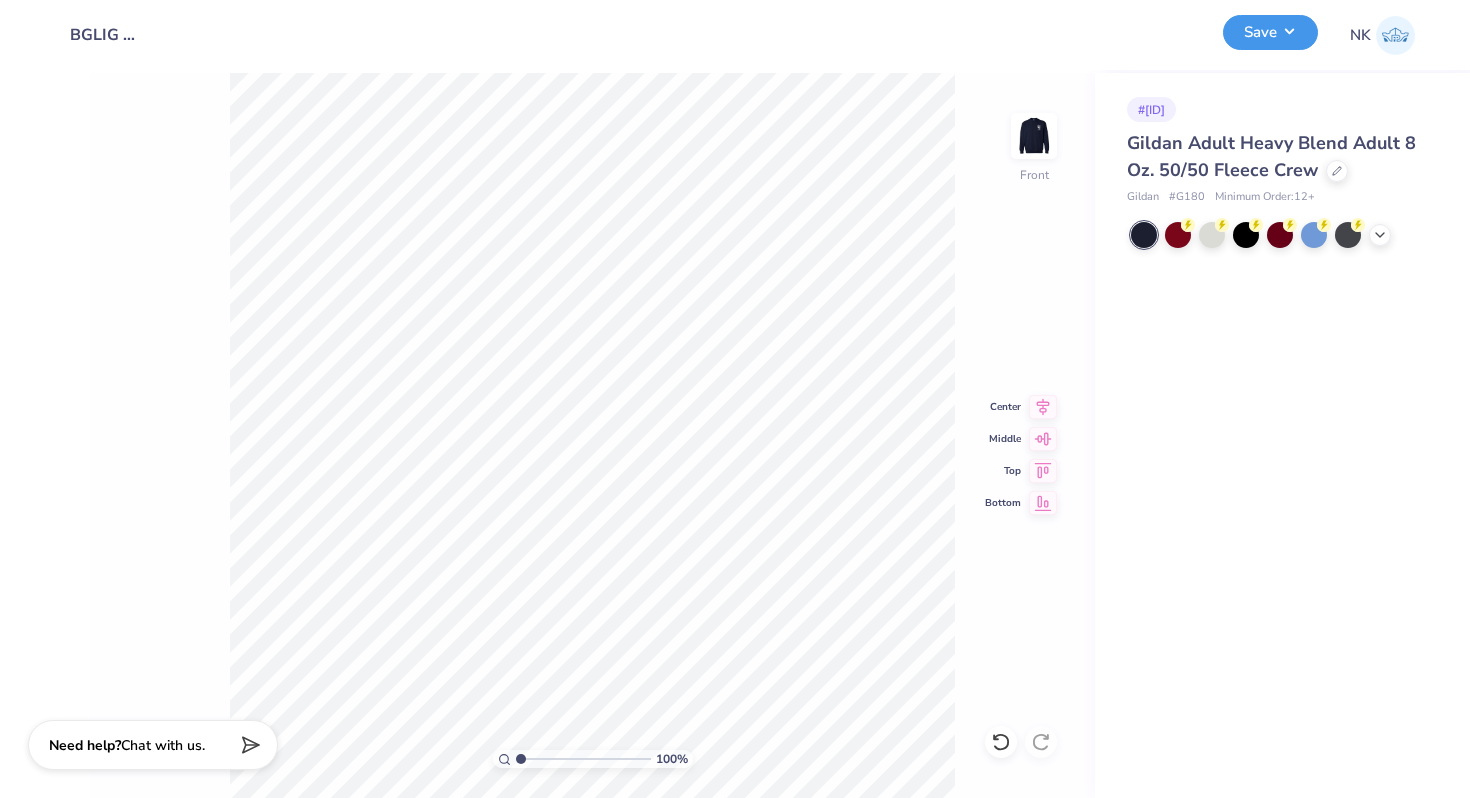 click on "Save" at bounding box center (1270, 32) 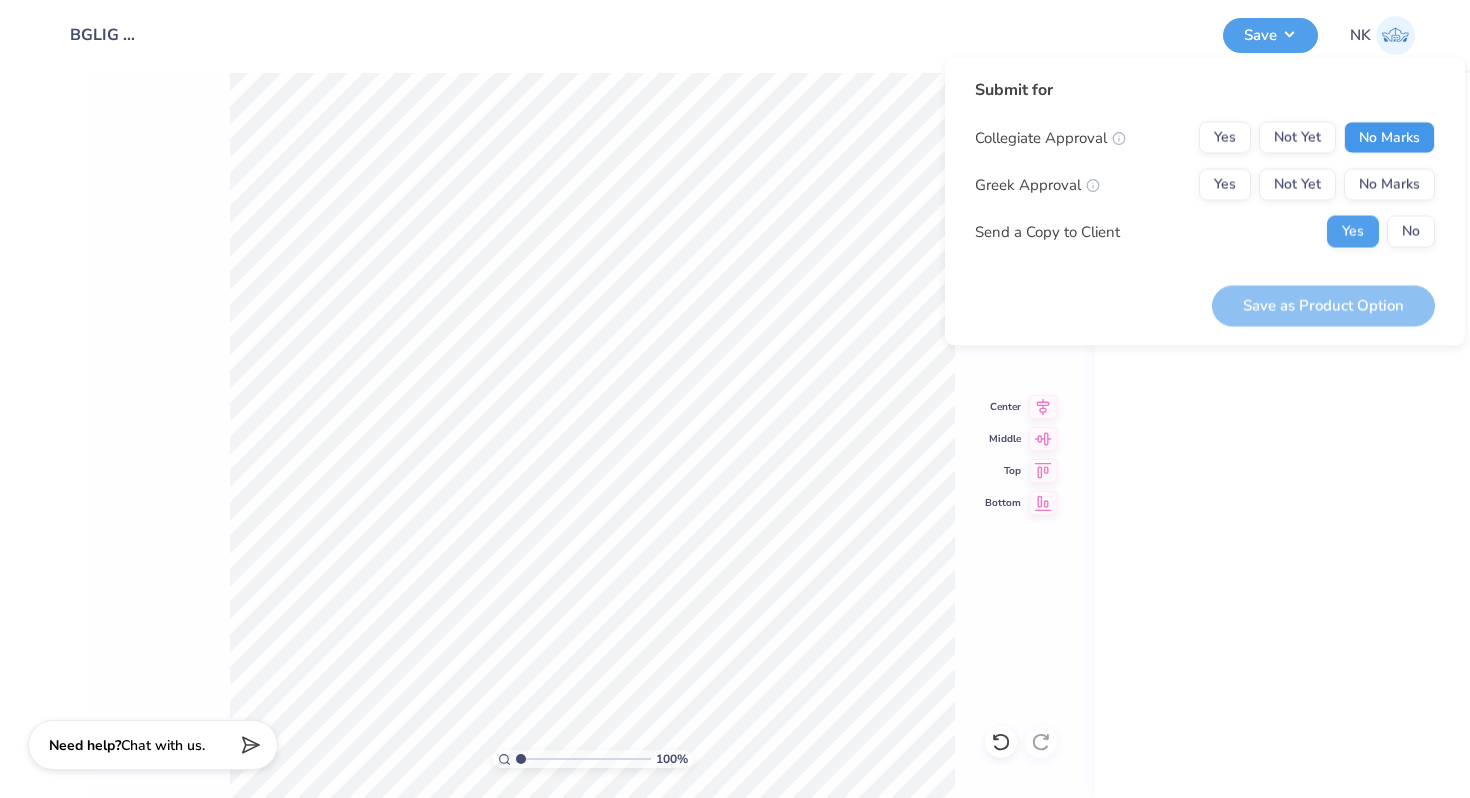 click on "No Marks" at bounding box center [1389, 138] 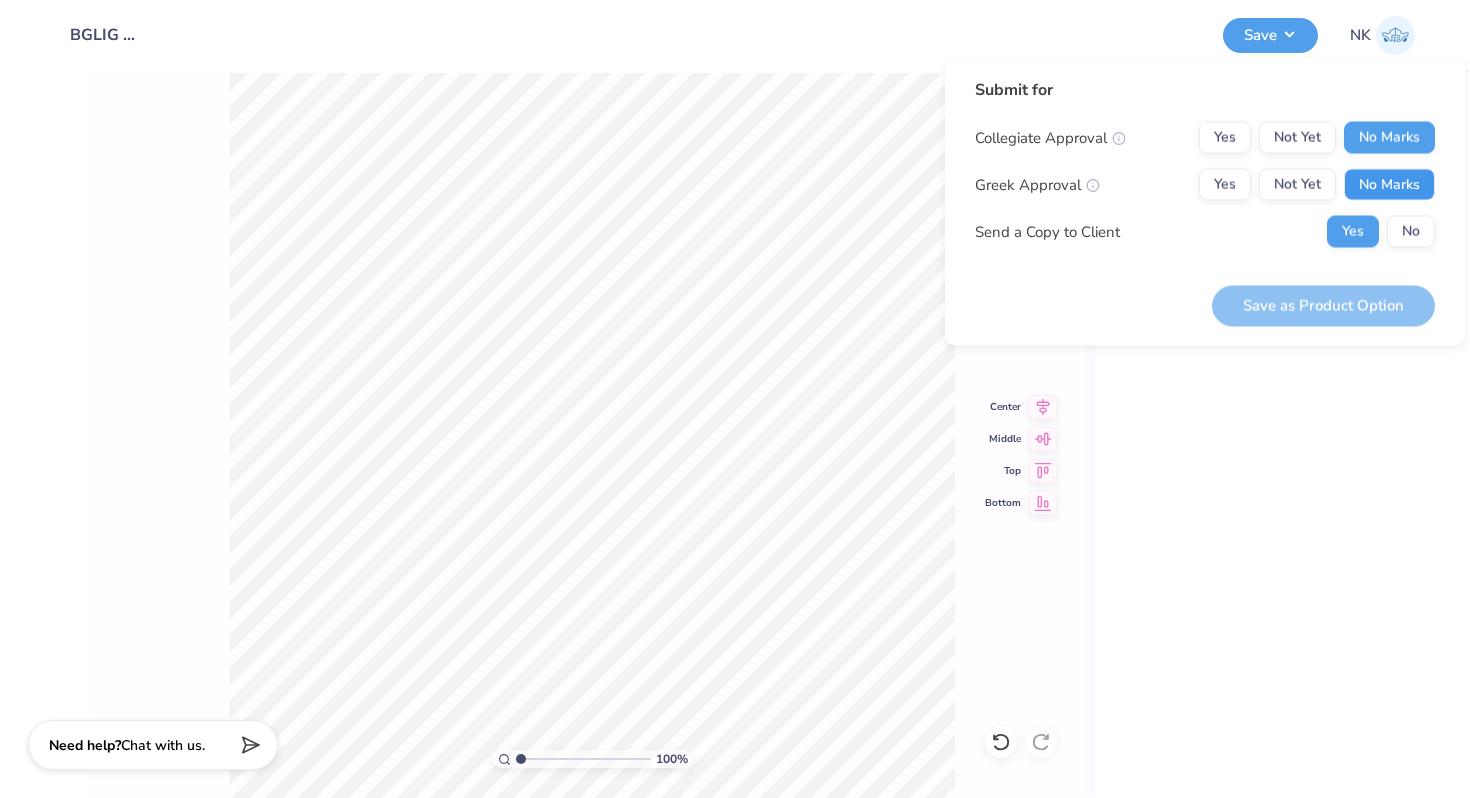 click on "No Marks" at bounding box center (1389, 185) 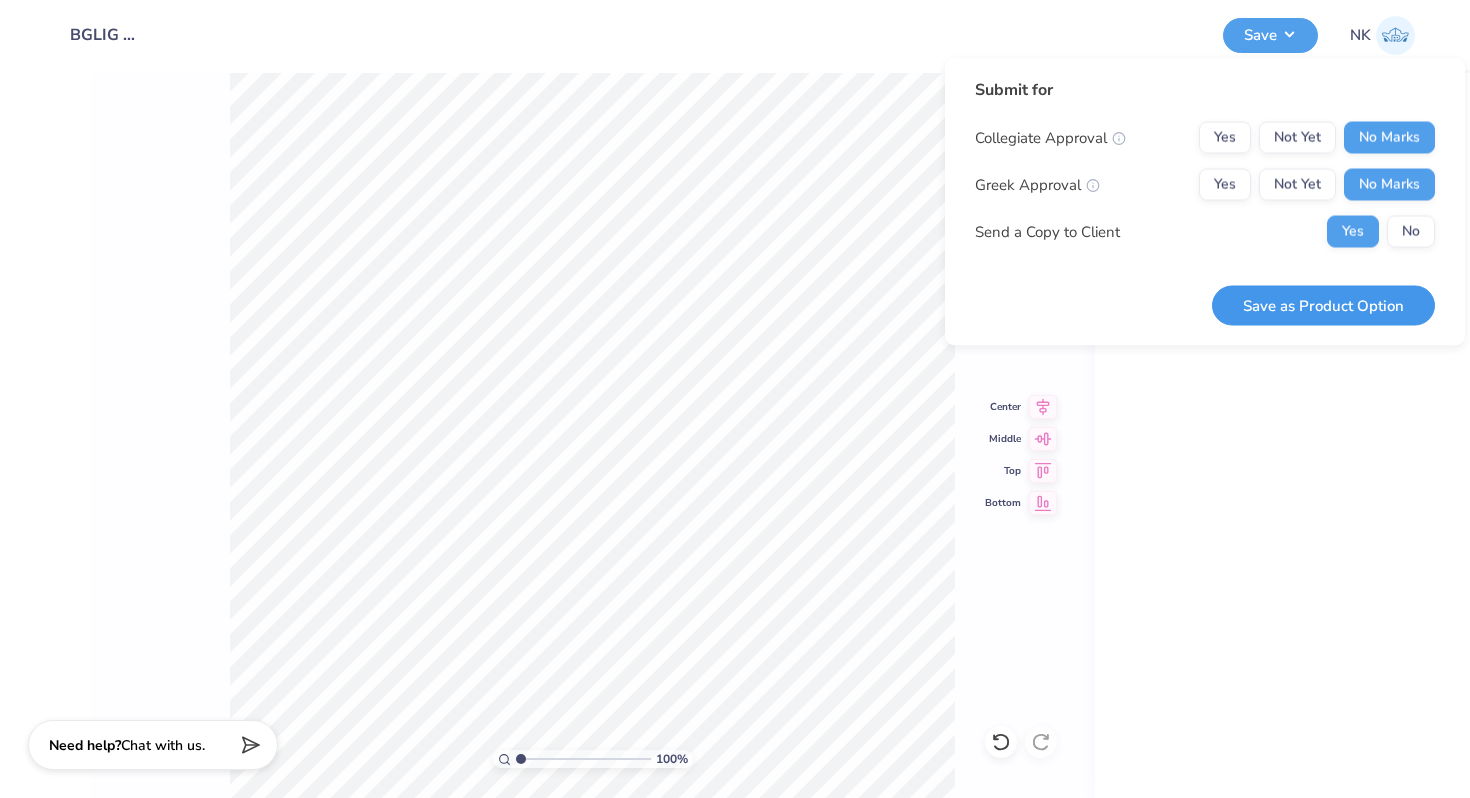 click on "Save as Product Option" at bounding box center [1323, 305] 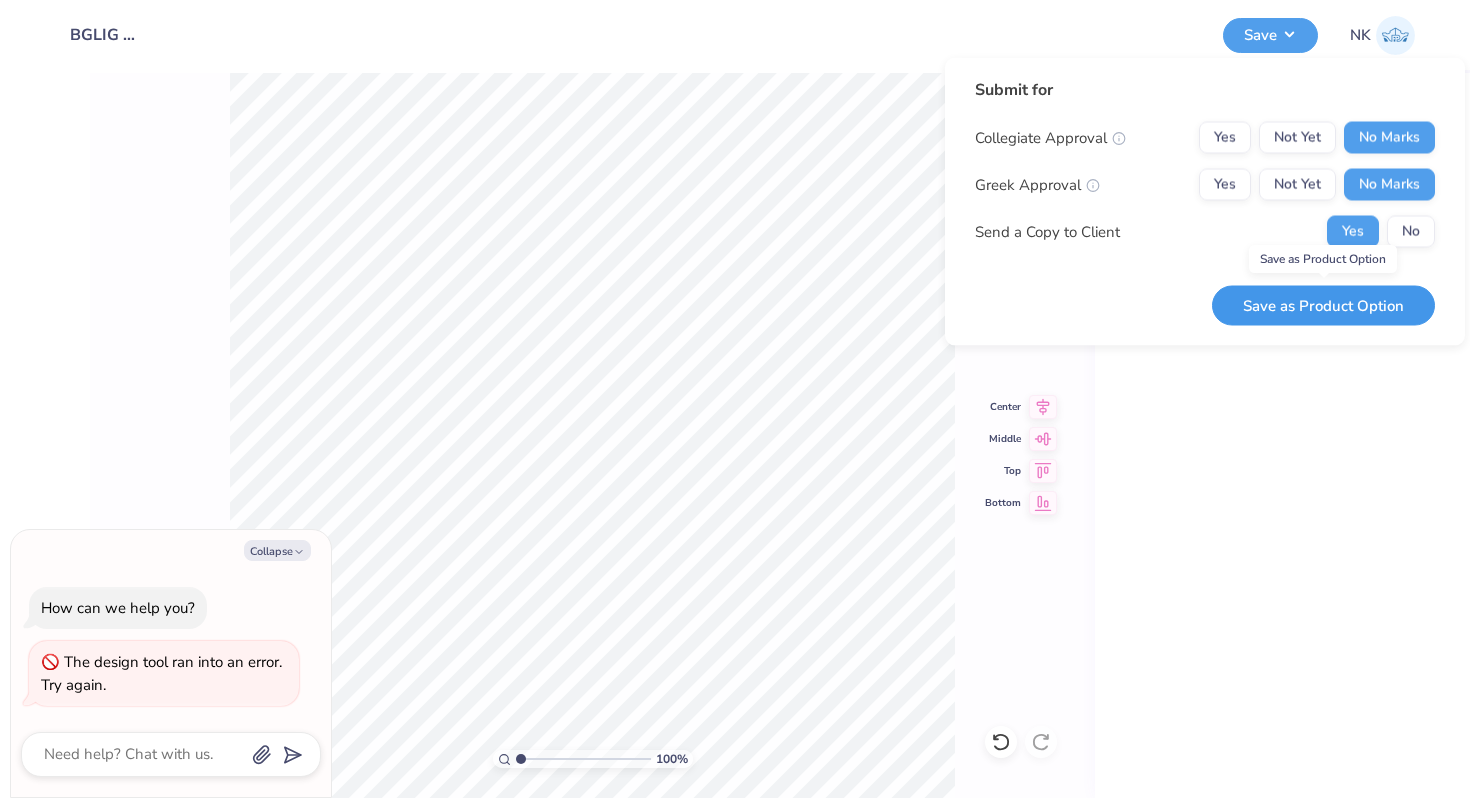 click on "Save as Product Option" at bounding box center (1323, 305) 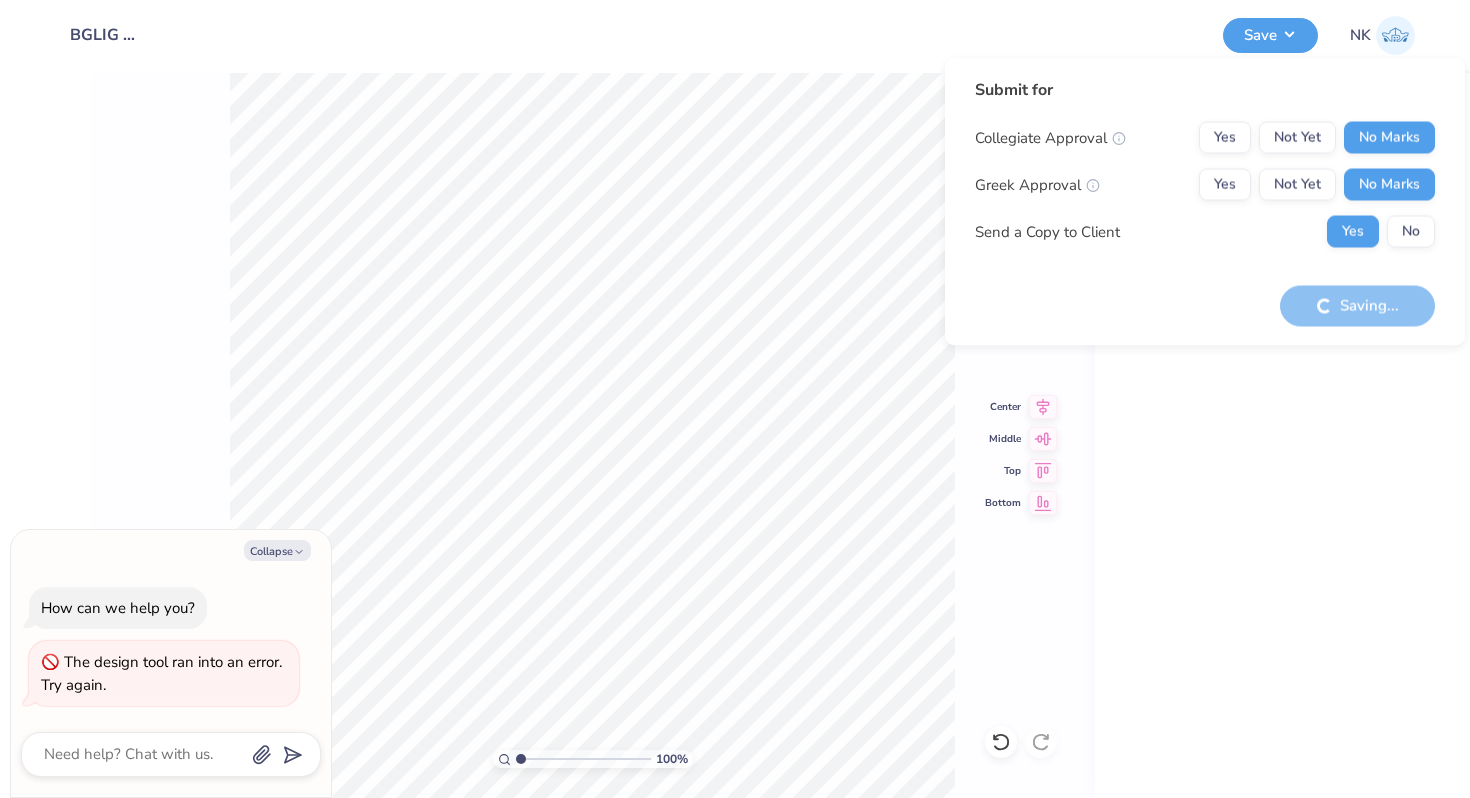 type on "x" 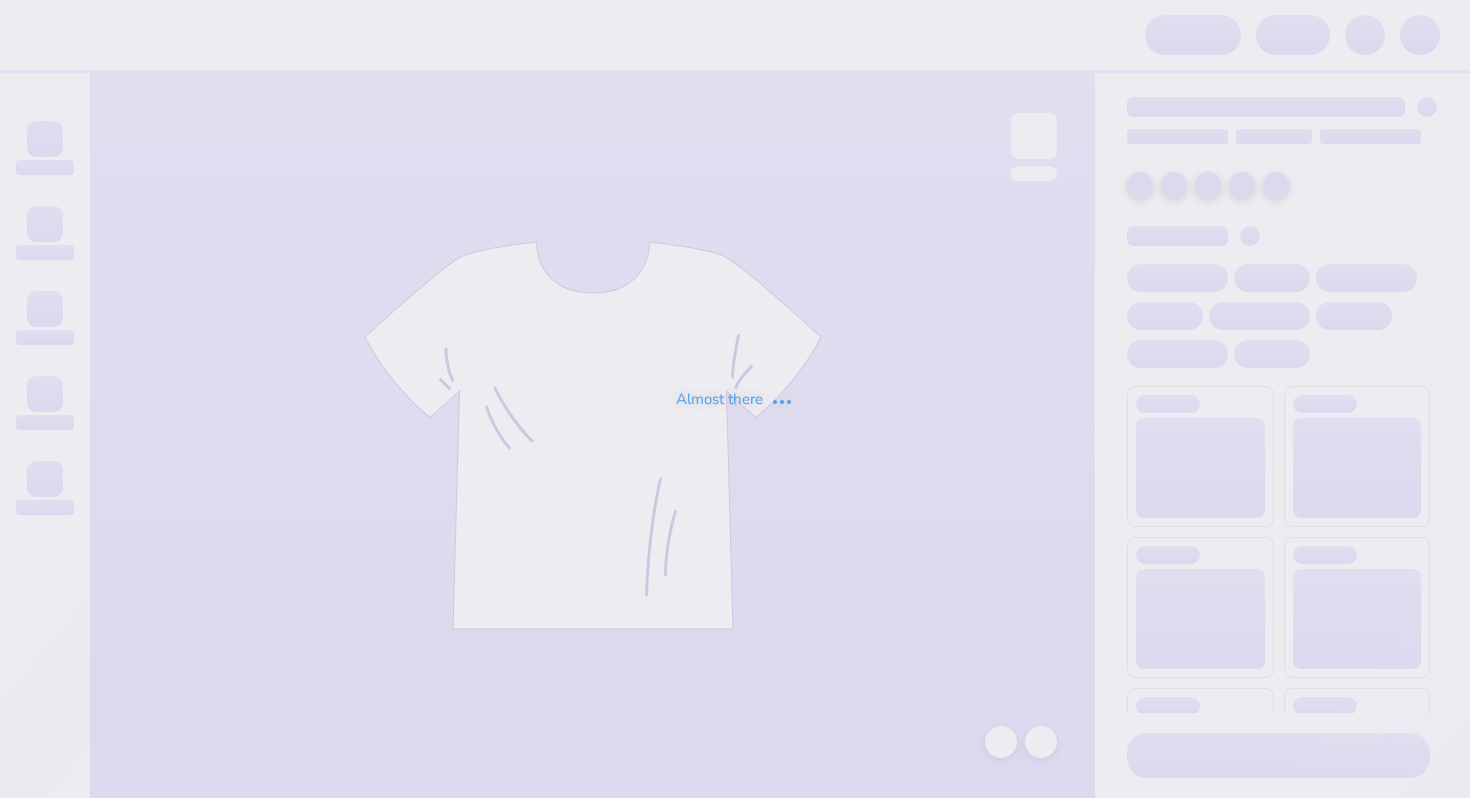 scroll, scrollTop: 0, scrollLeft: 0, axis: both 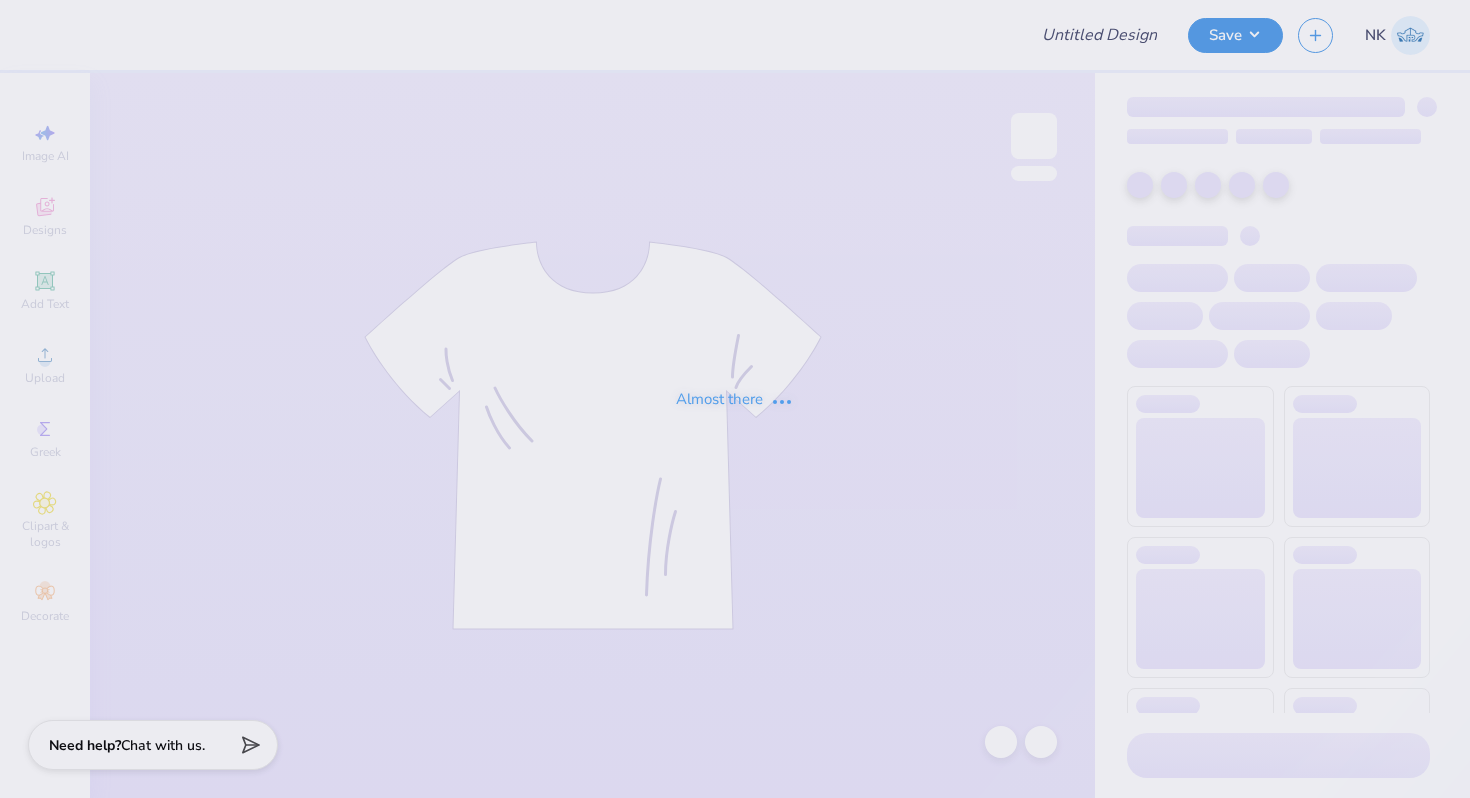 type on "MAPCS Swag" 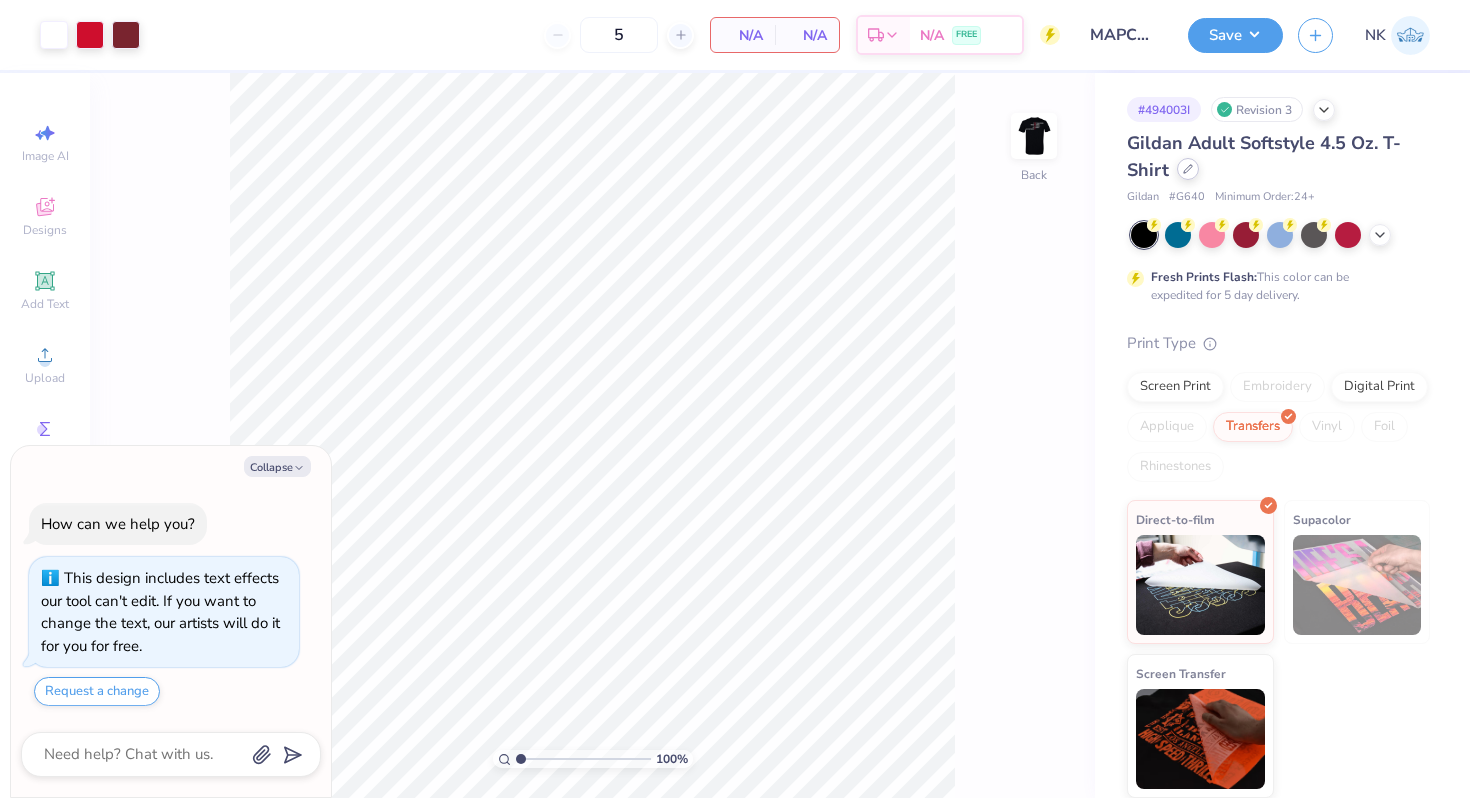 click at bounding box center [1188, 169] 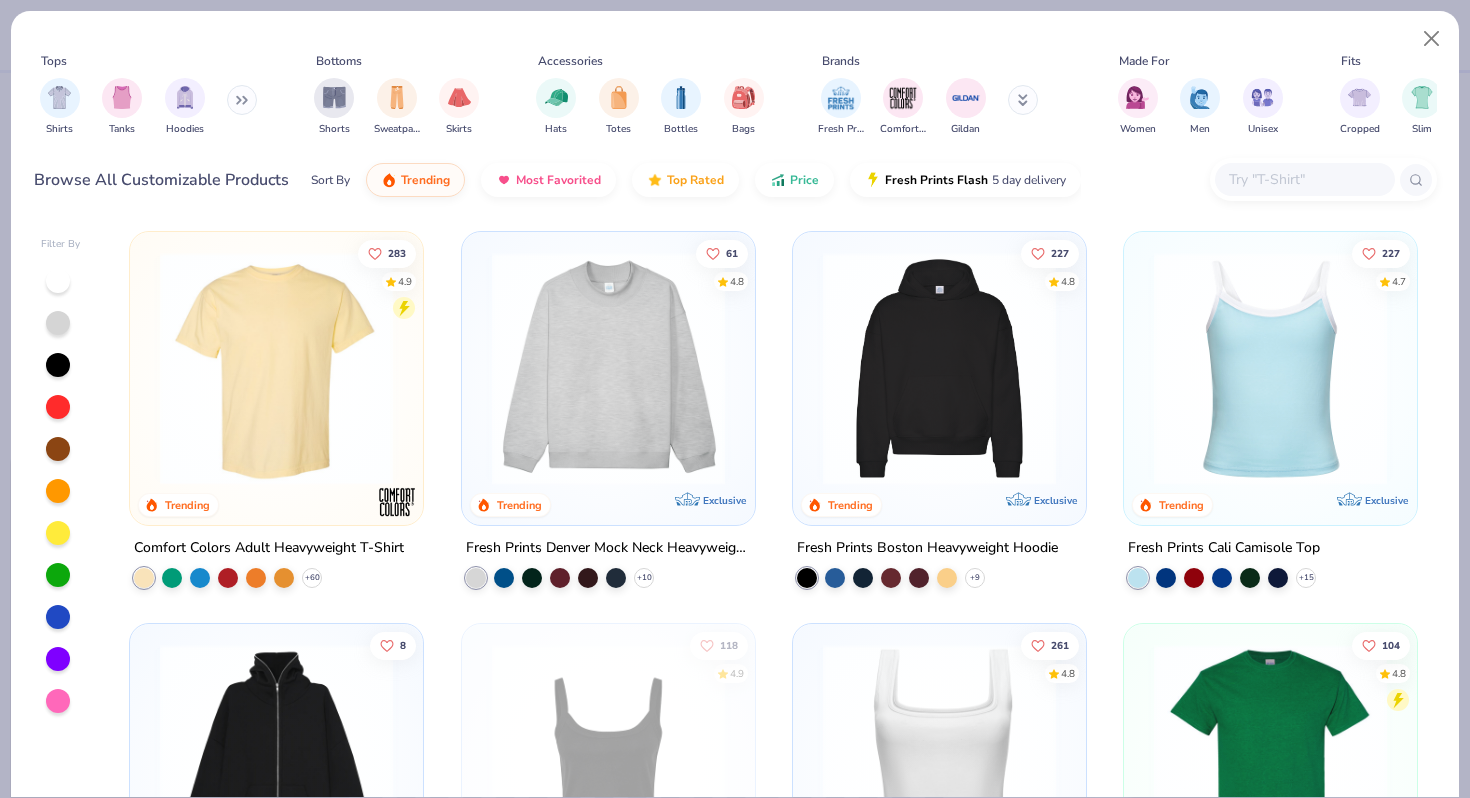 type on "x" 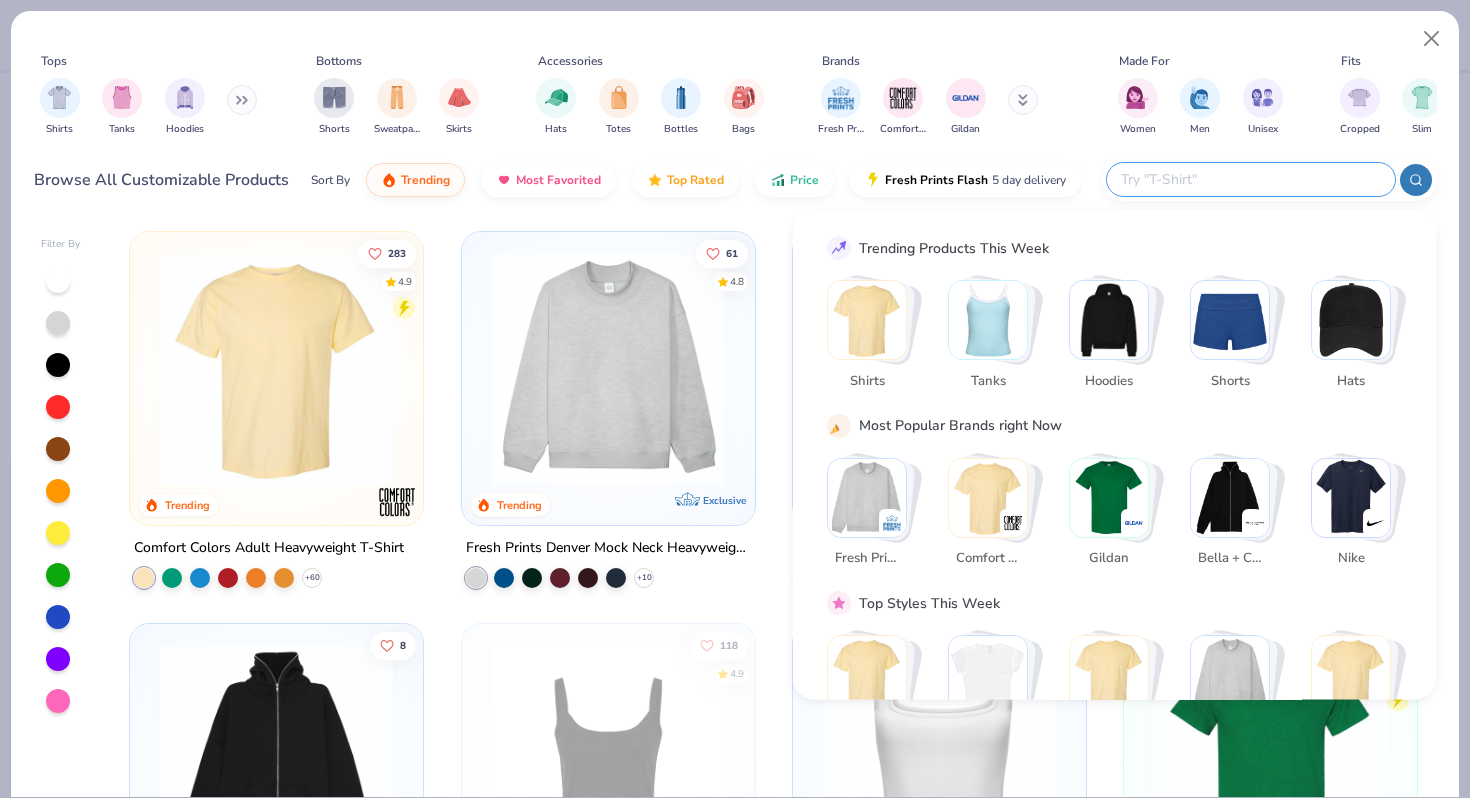 click at bounding box center (1250, 179) 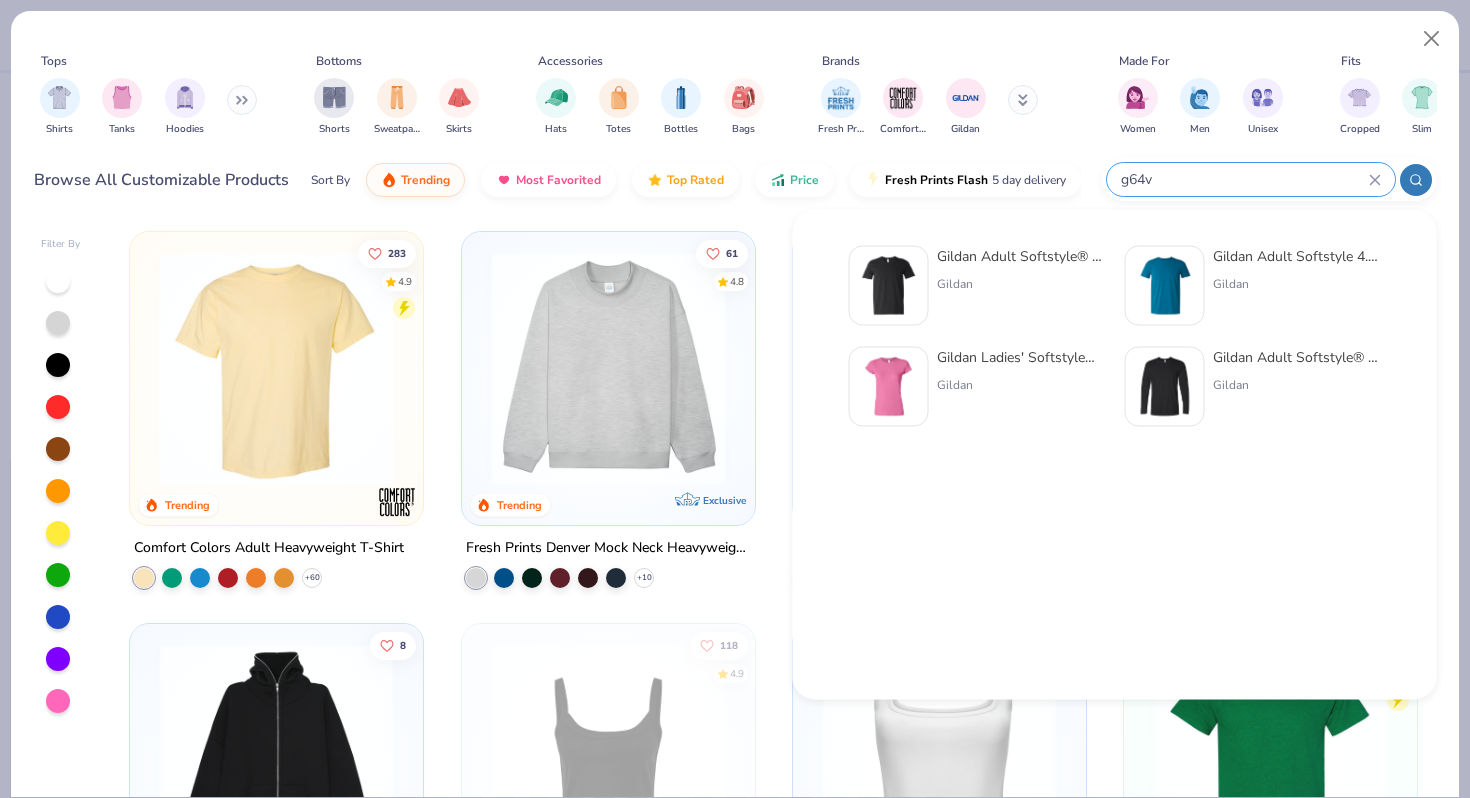 type on "g64v" 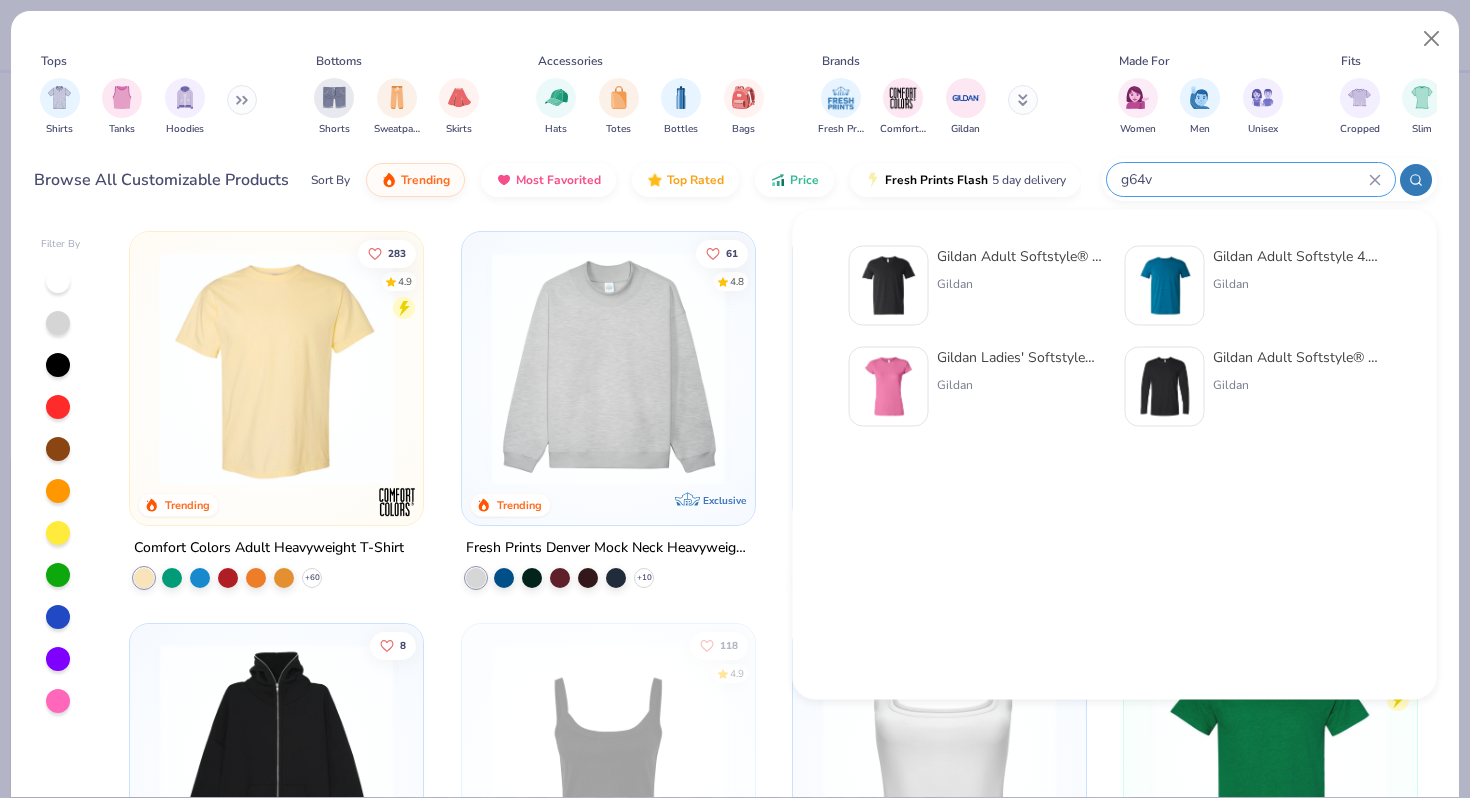 click on "Gildan Adult Softstyle® V-Neck T-Shirt" at bounding box center [1021, 256] 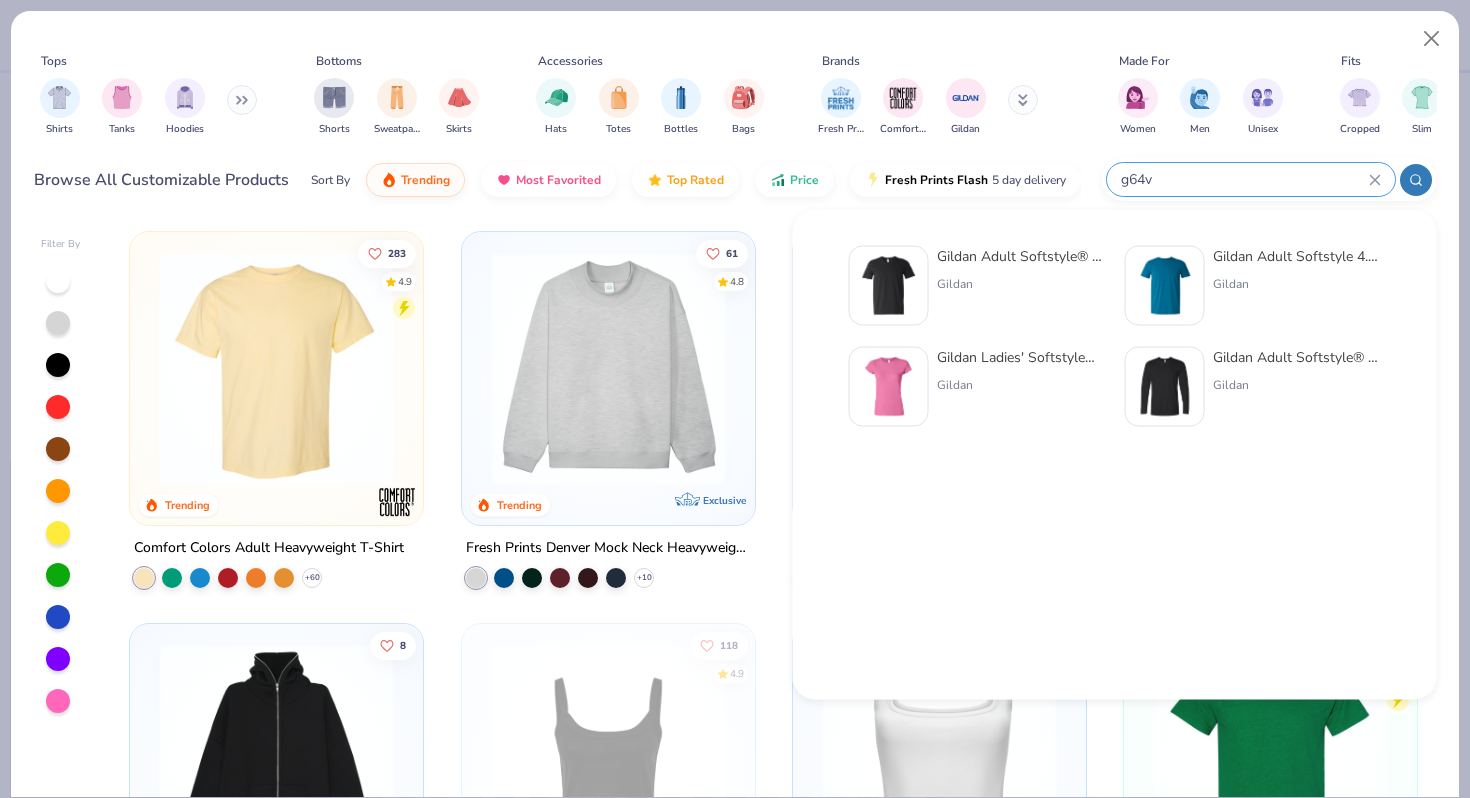type 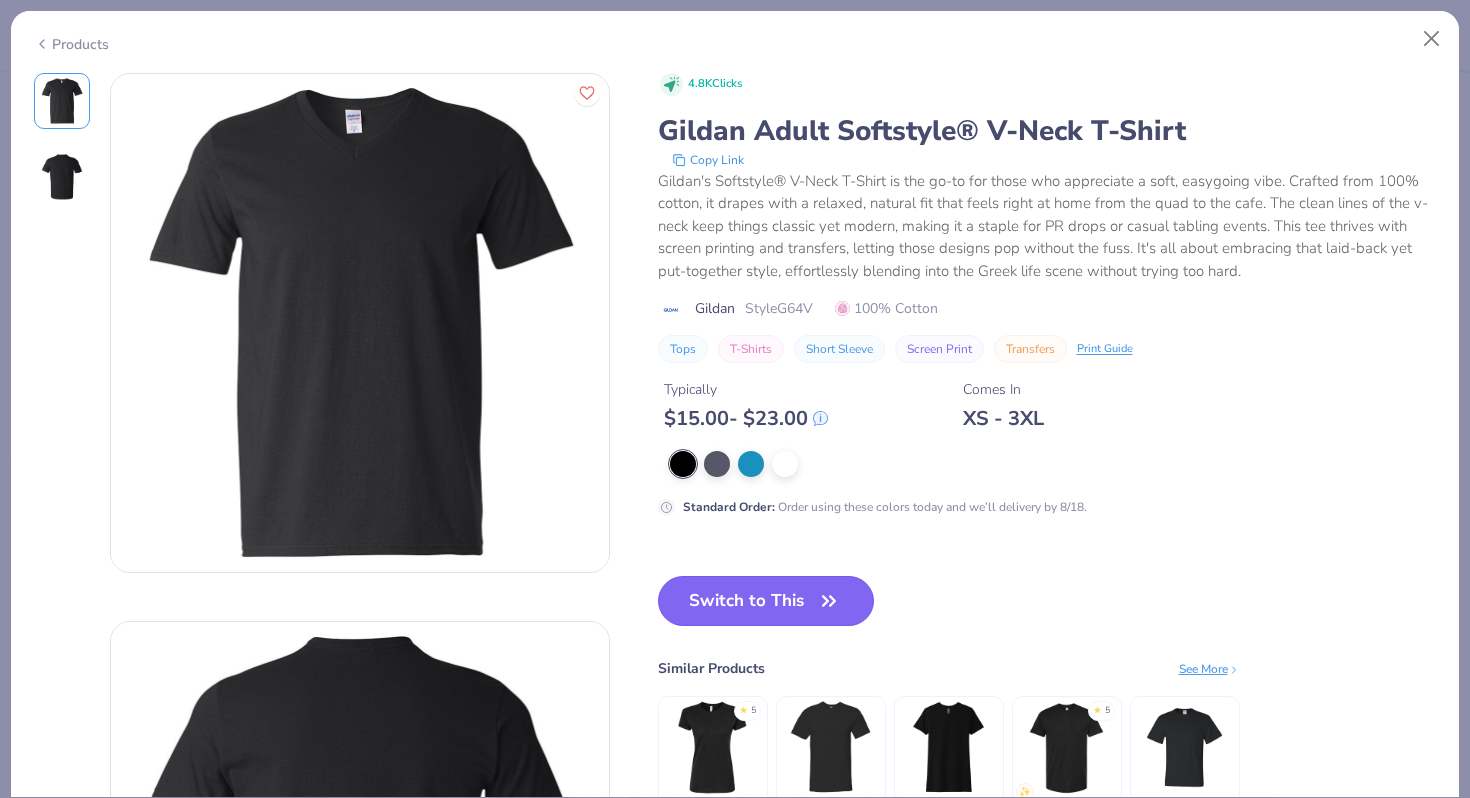 click on "Switch to This" at bounding box center (766, 601) 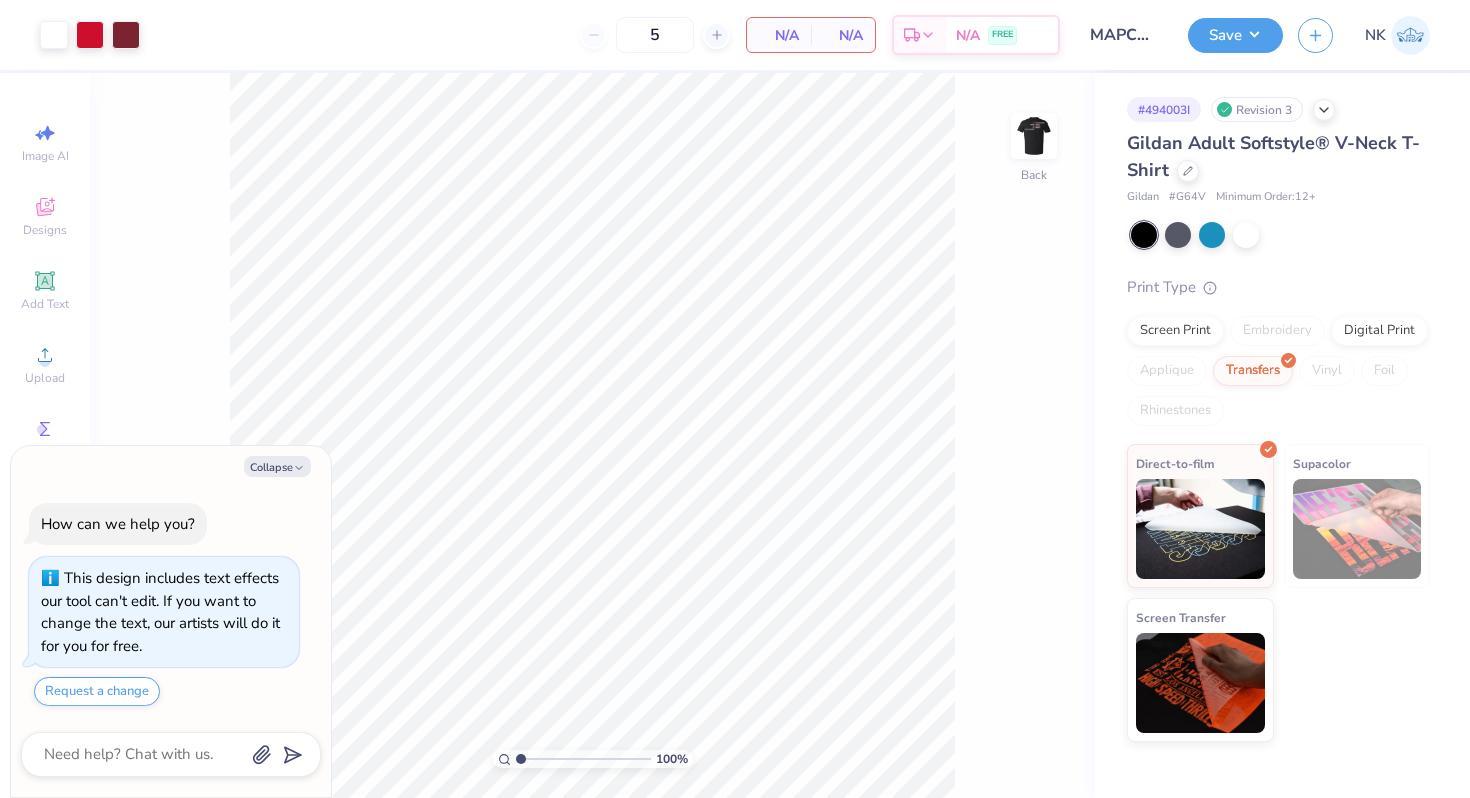 type on "x" 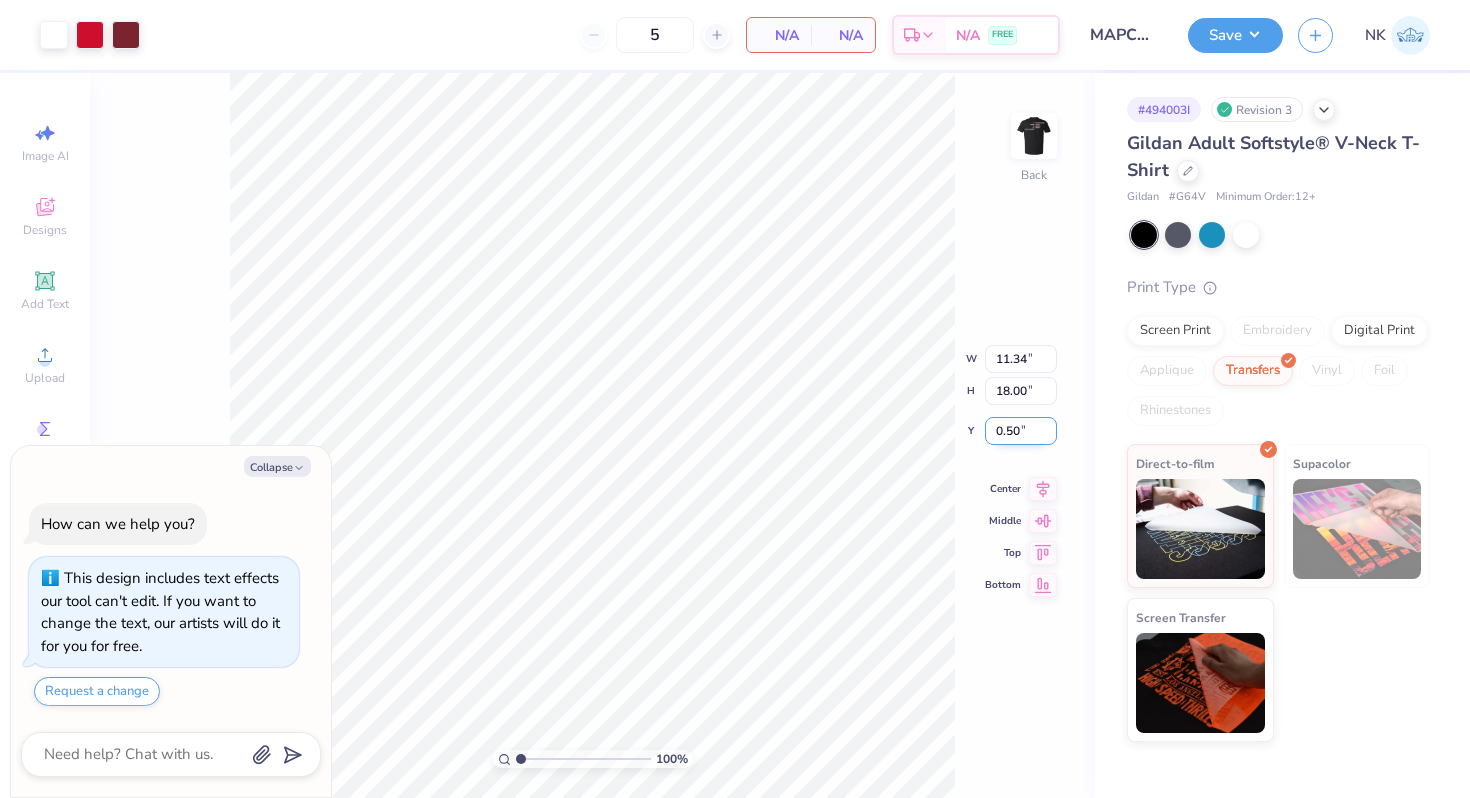 click on "0.50" at bounding box center [1021, 431] 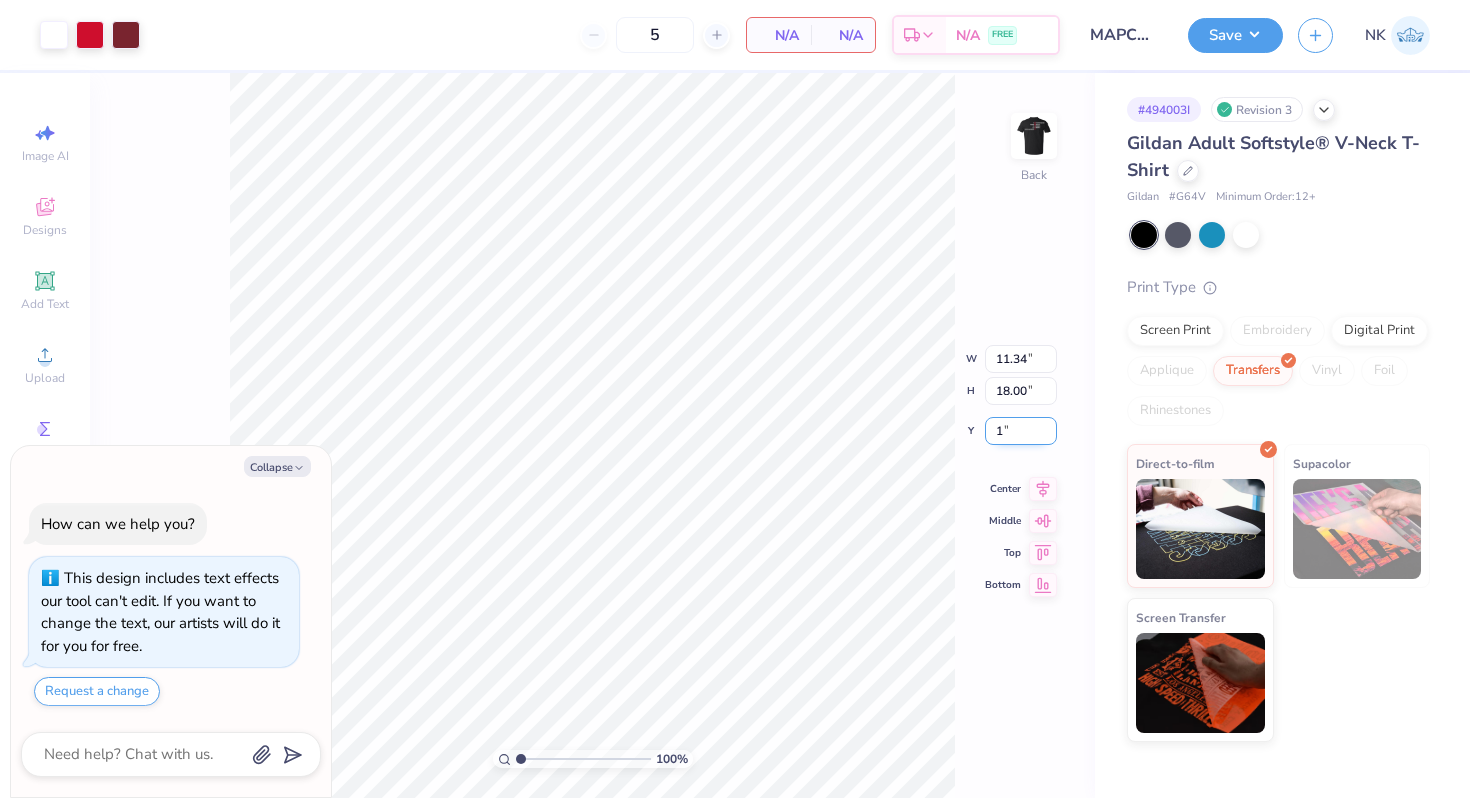 type on "1" 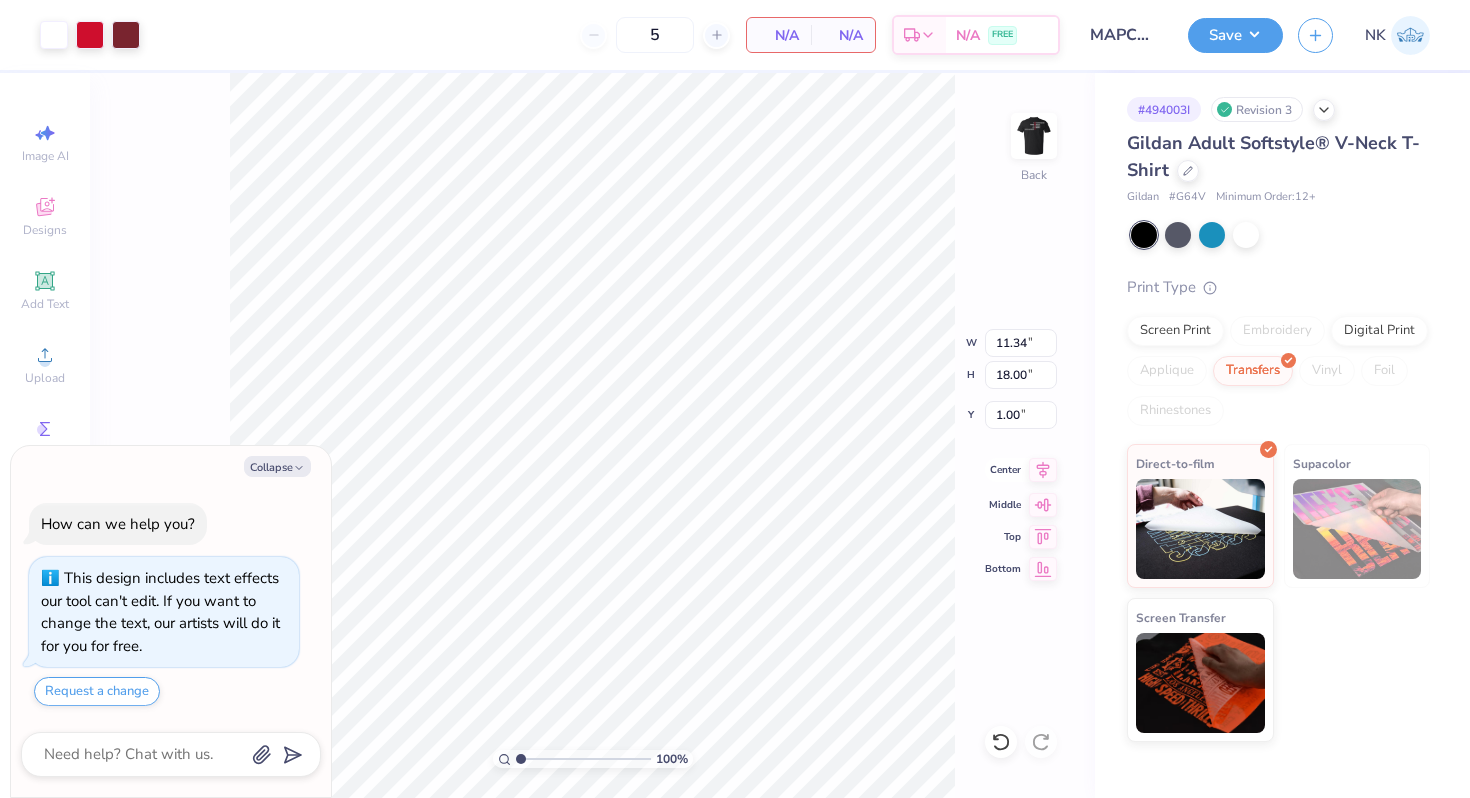 click 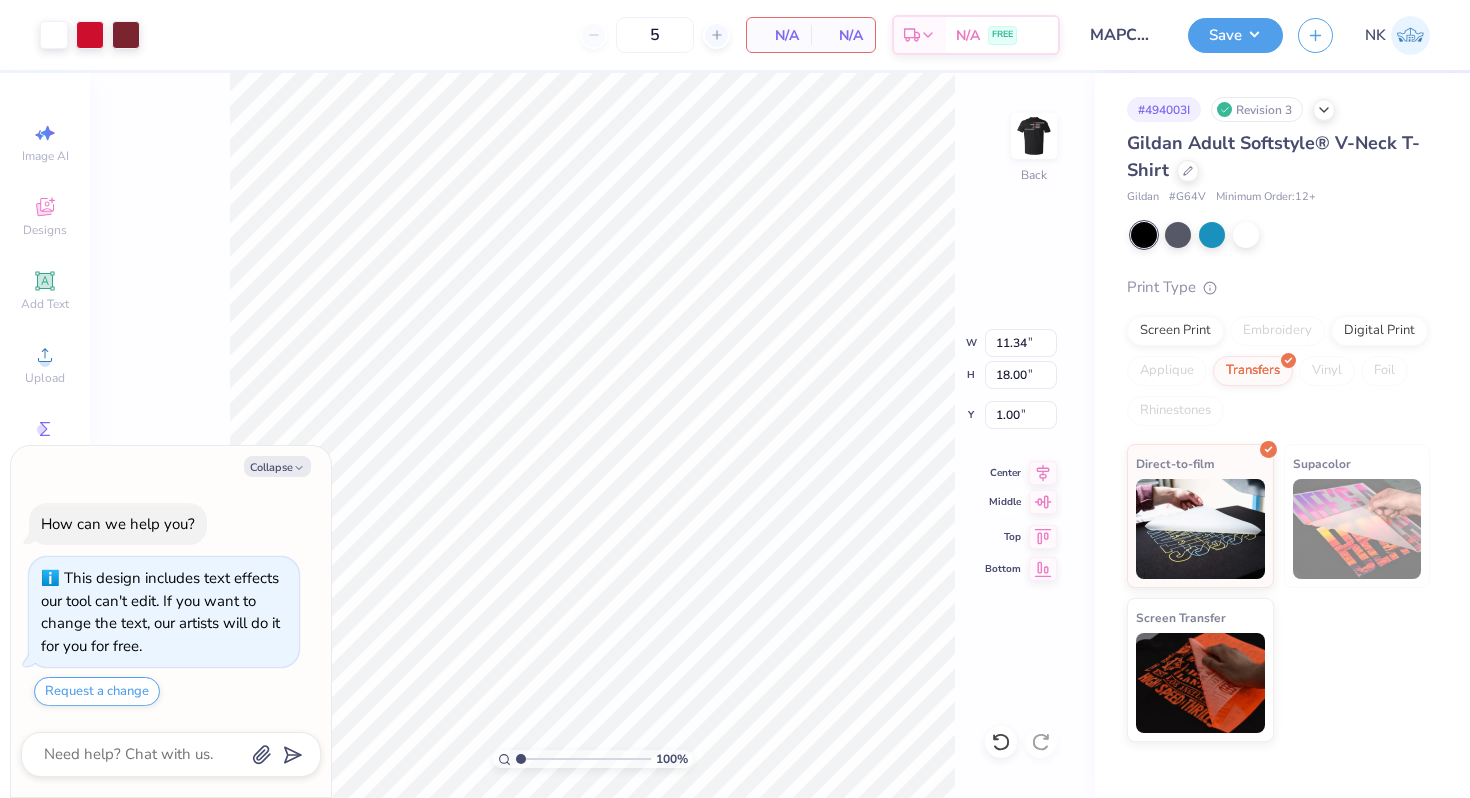 click 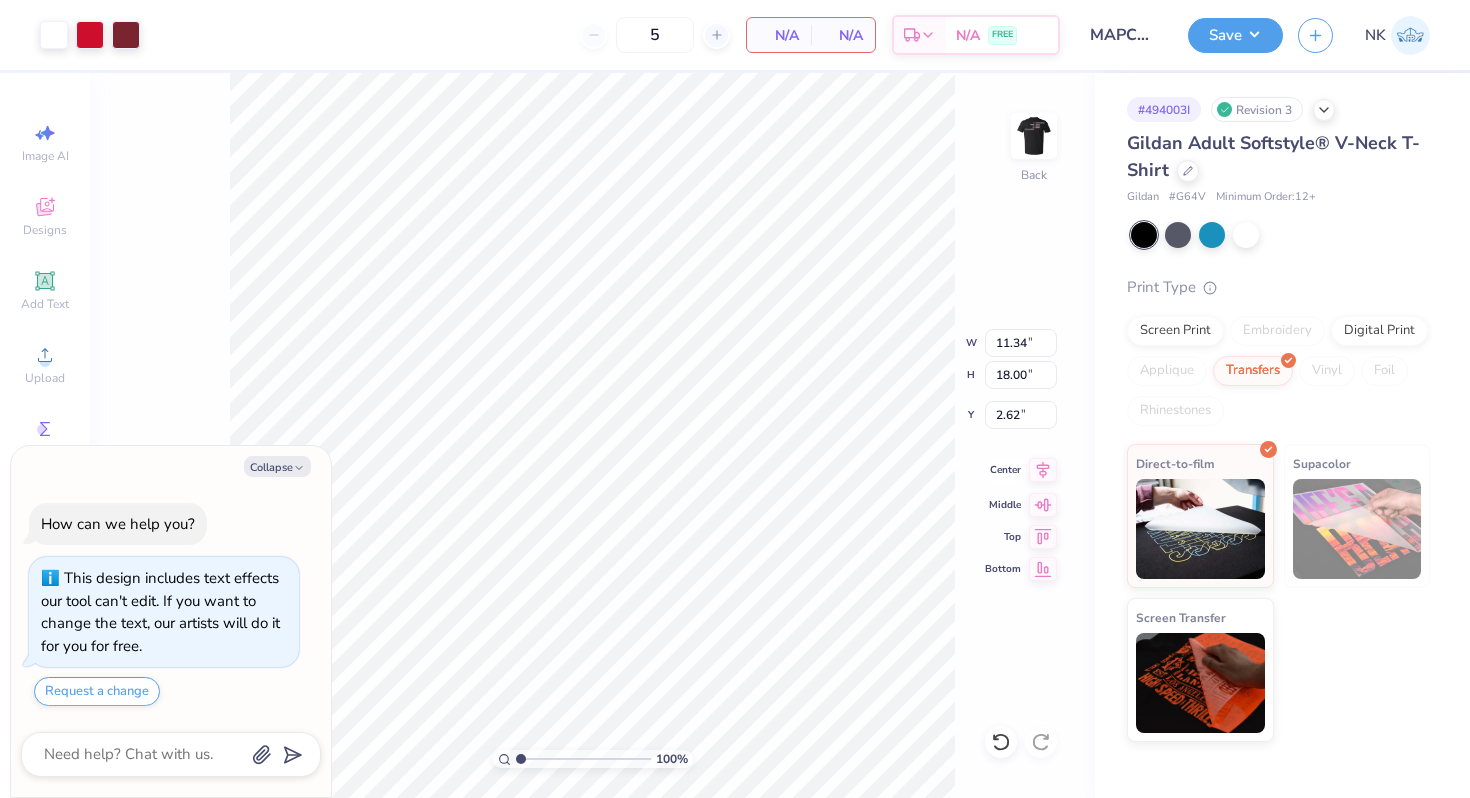 click 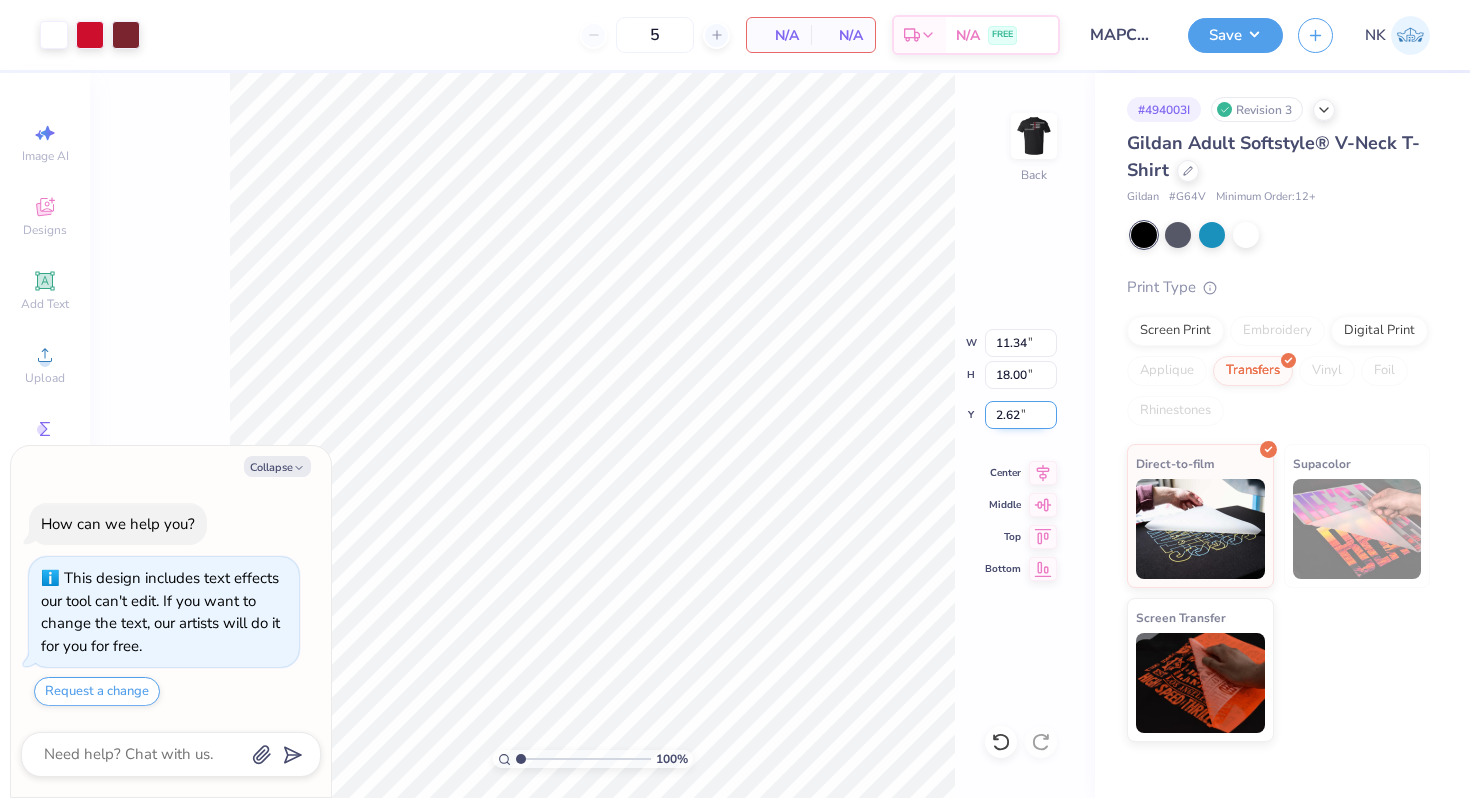 click on "2.62" at bounding box center [1021, 415] 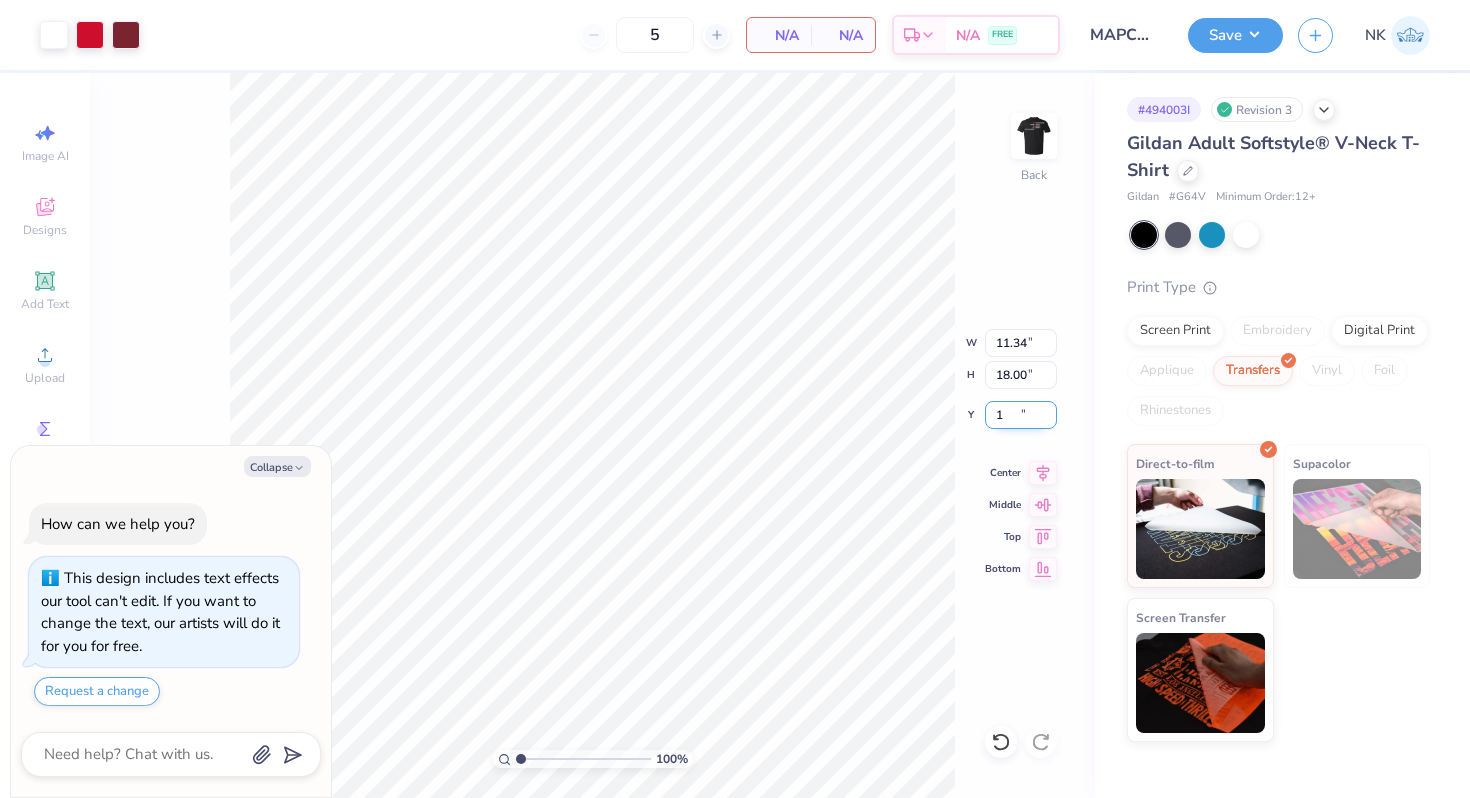 type on "1" 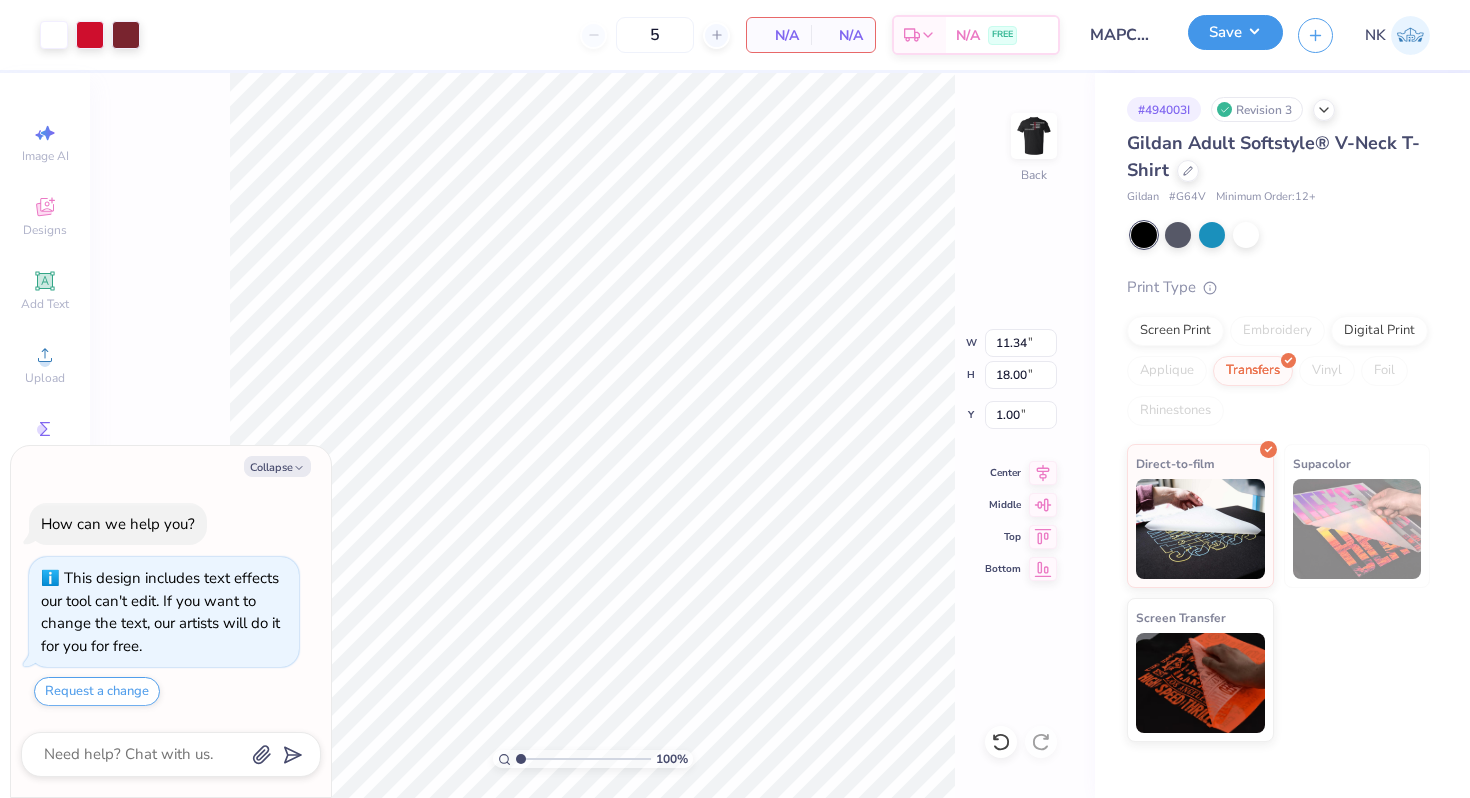 click on "Save" at bounding box center [1235, 32] 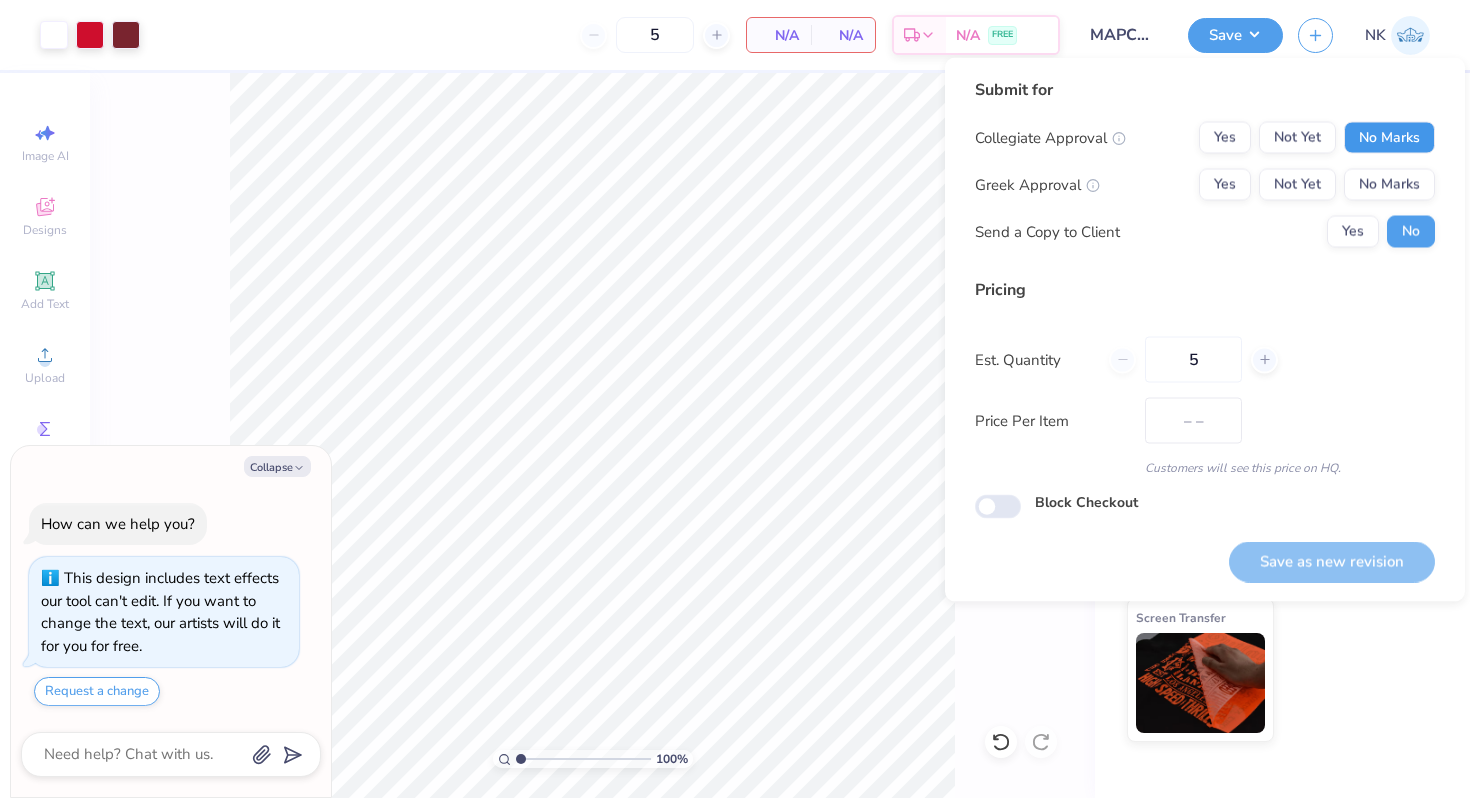click on "No Marks" at bounding box center [1389, 138] 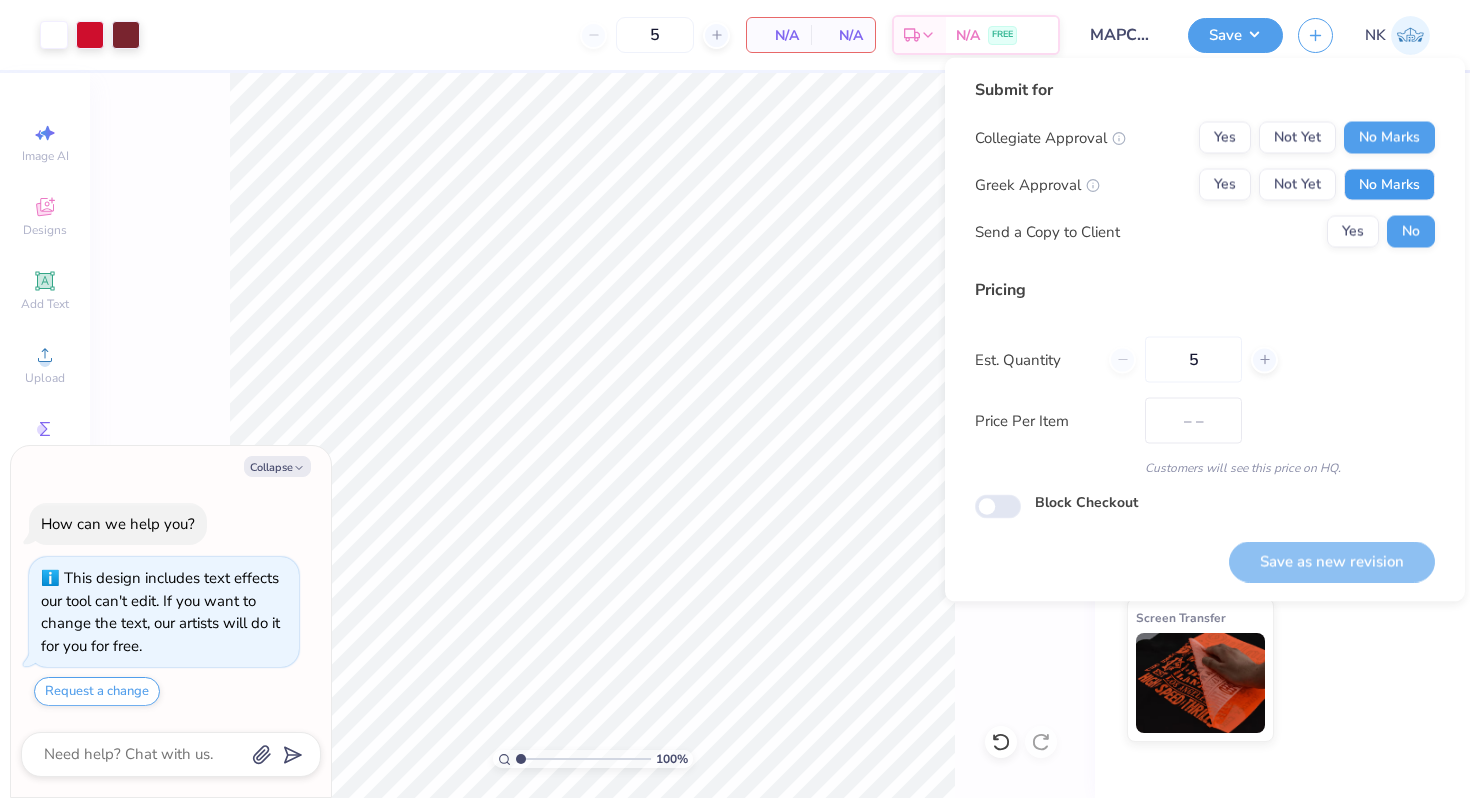 click on "No Marks" at bounding box center (1389, 185) 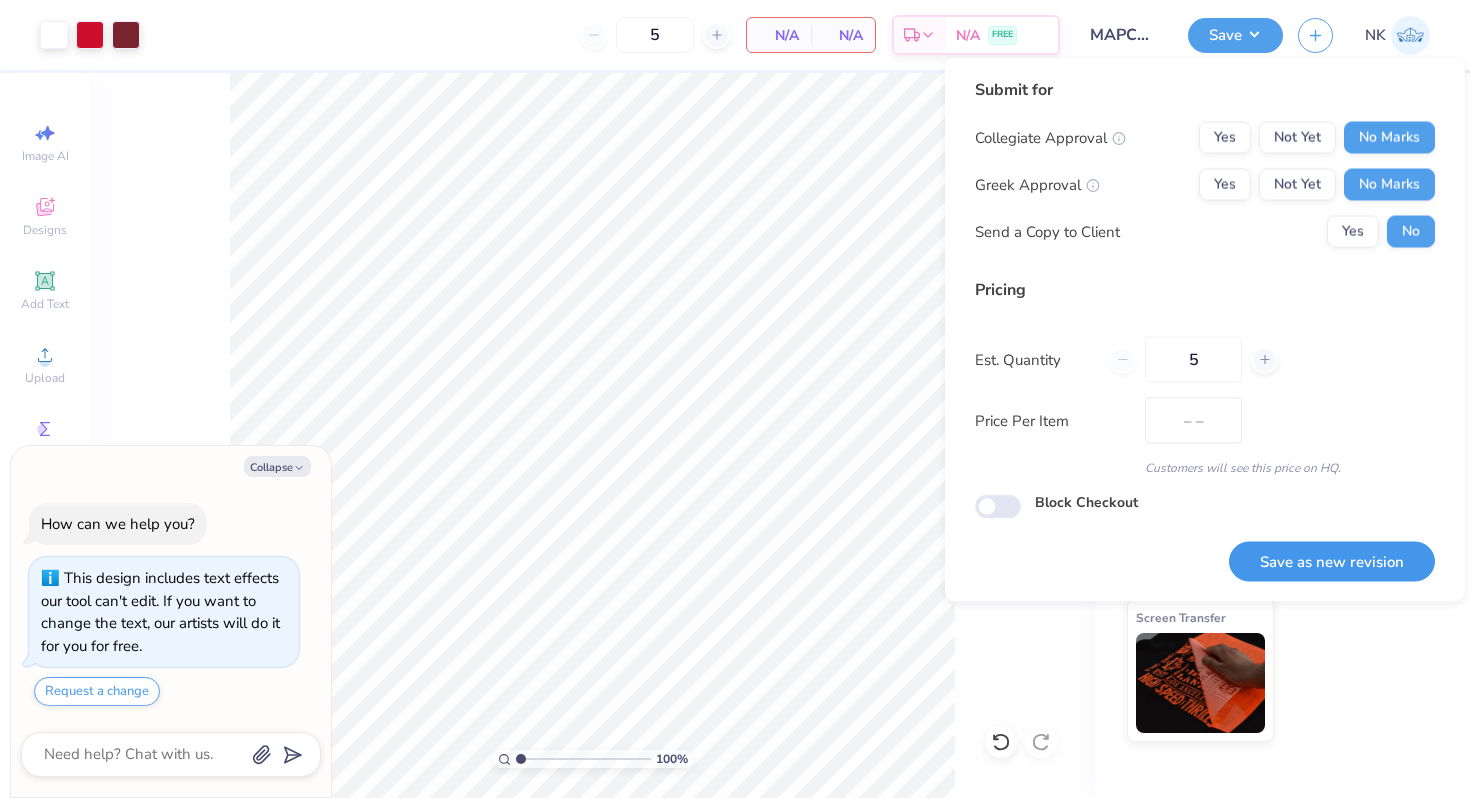 click on "Save as new revision" at bounding box center [1332, 561] 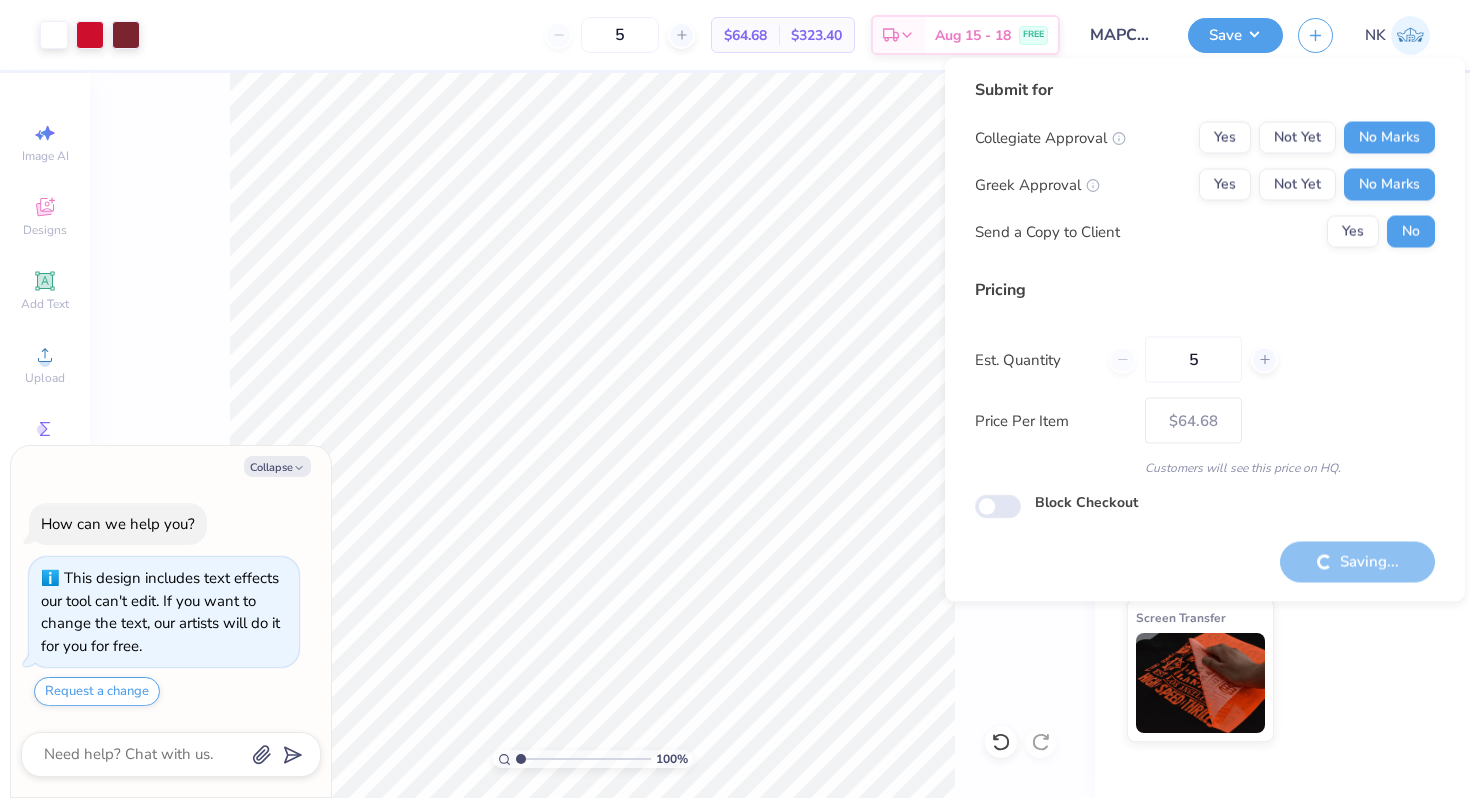 type on "$64.68" 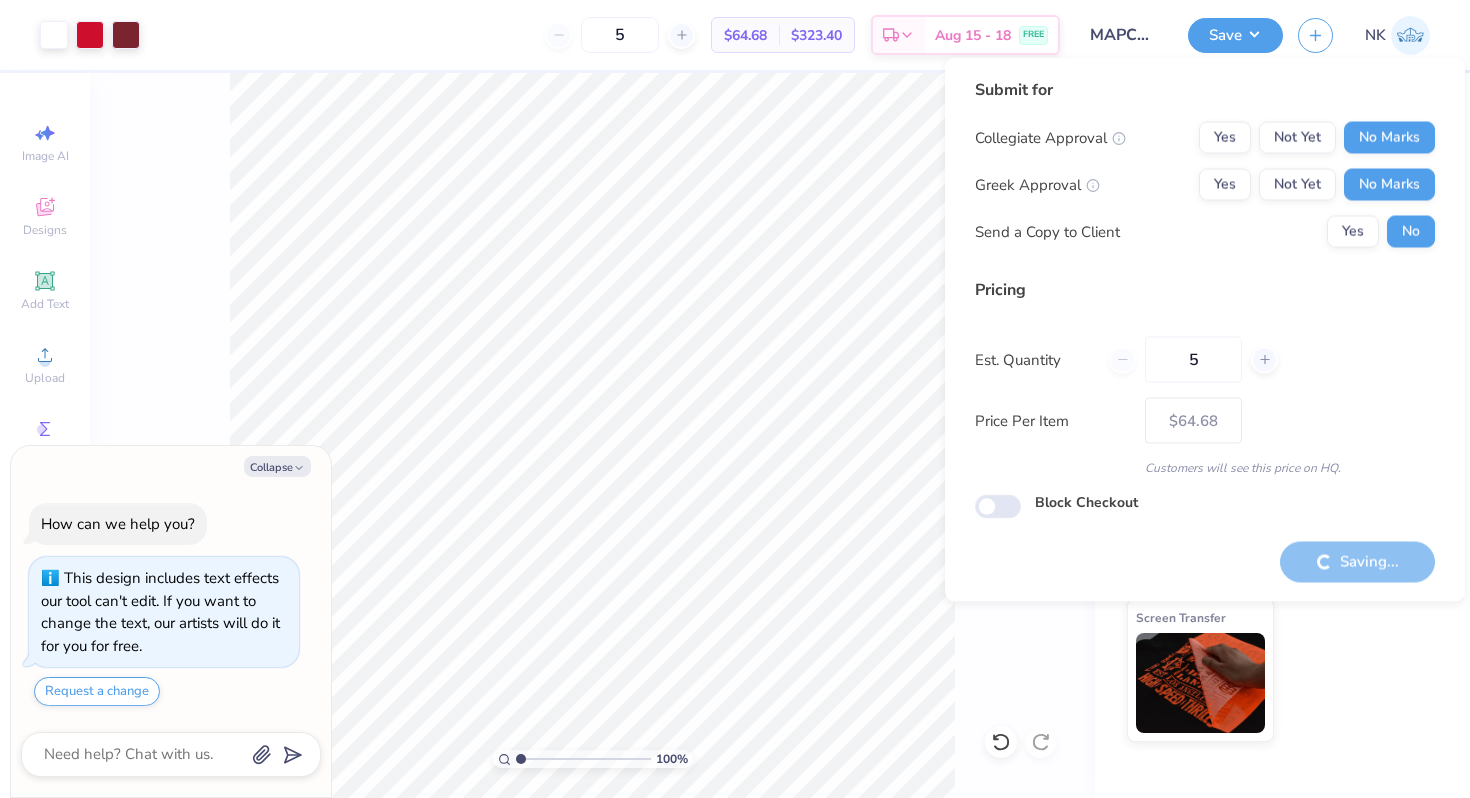 type on "x" 